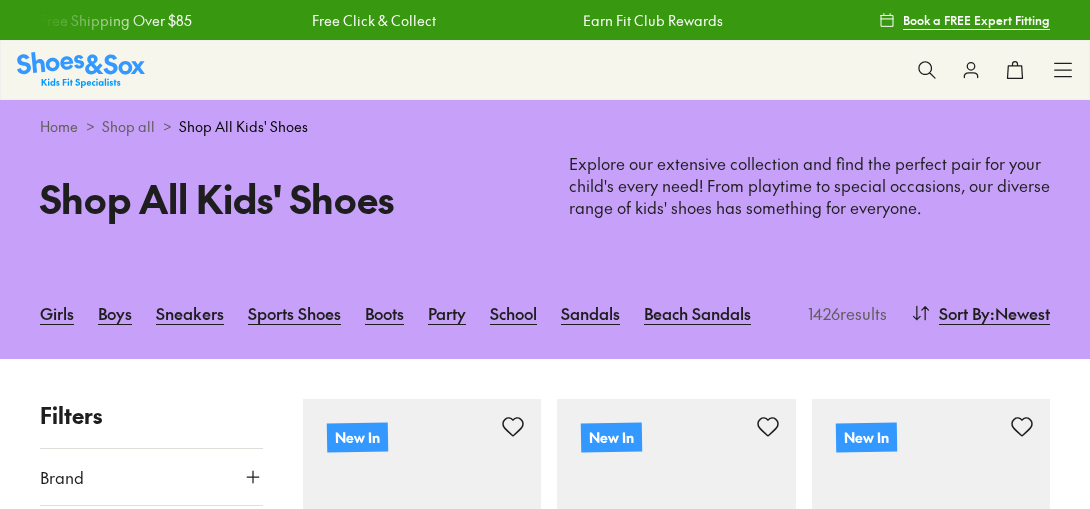 scroll, scrollTop: 0, scrollLeft: 0, axis: both 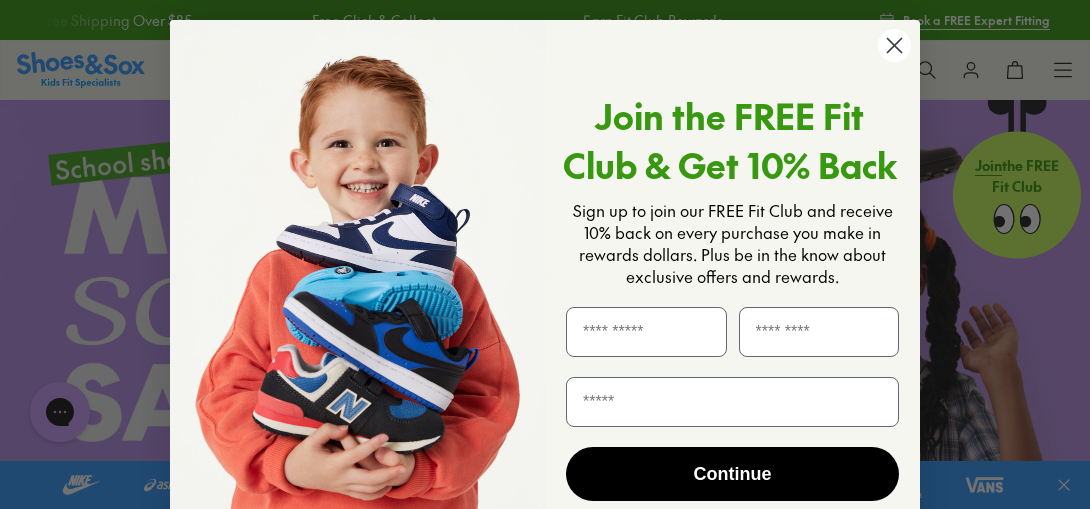 click at bounding box center (8, 6174) 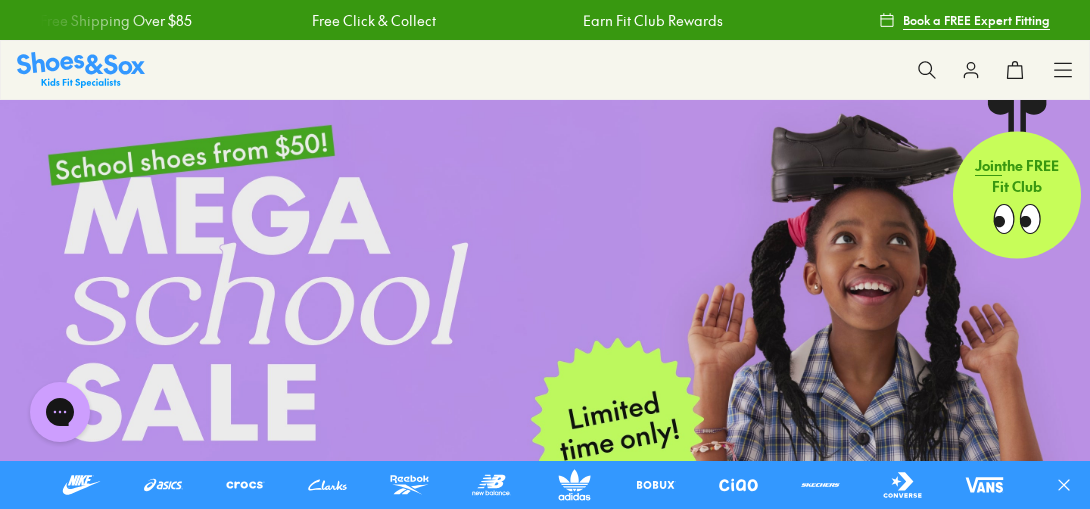 click 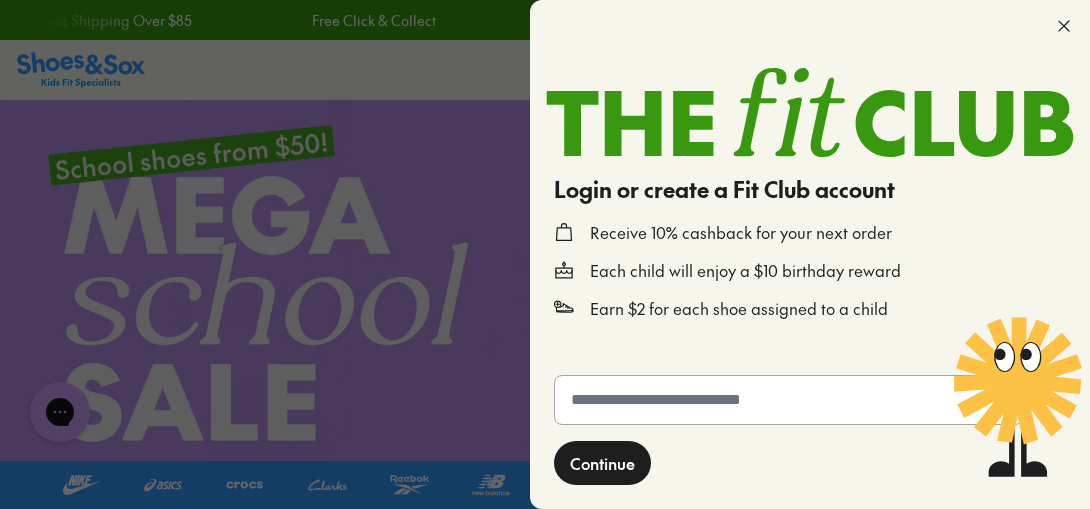 click 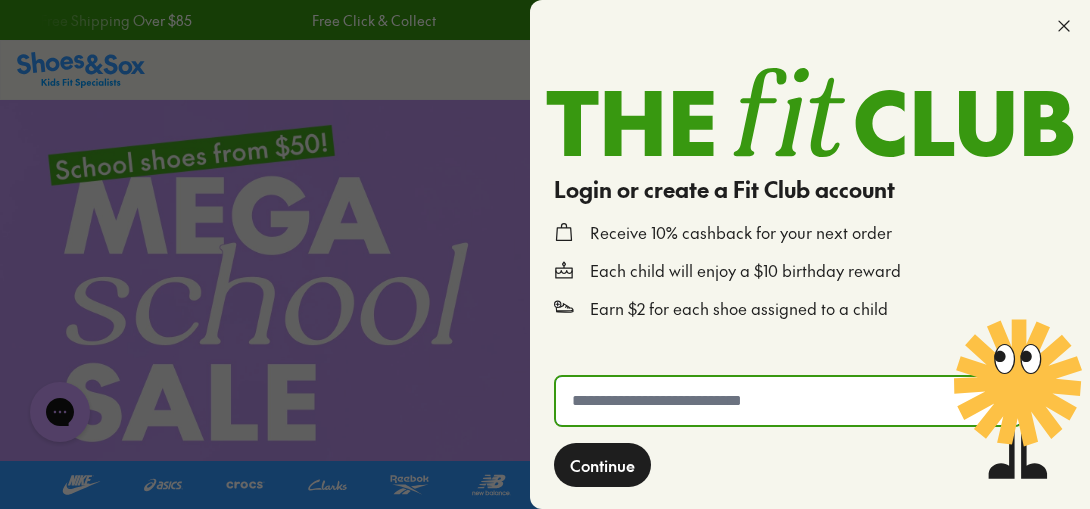 type on "**********" 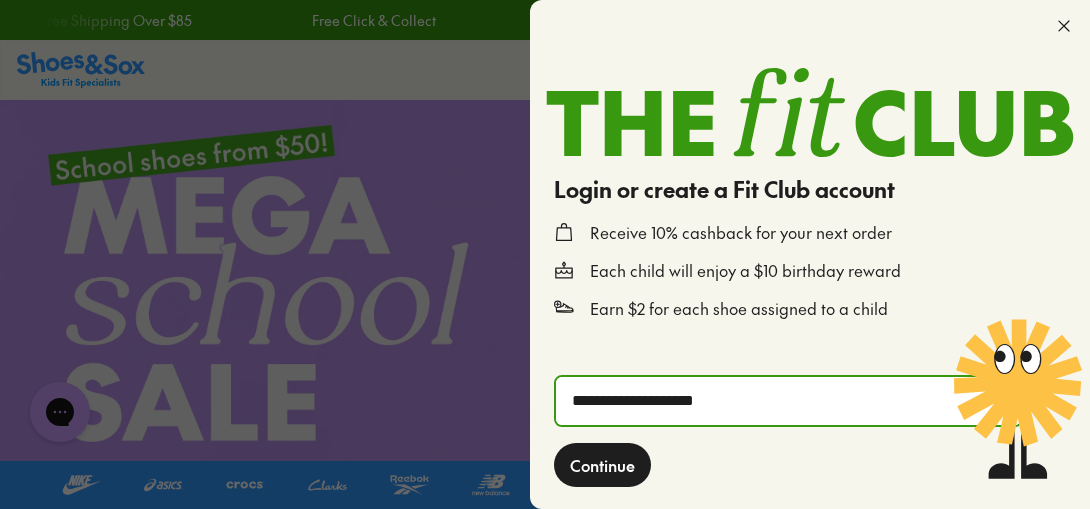 click on "Continue" 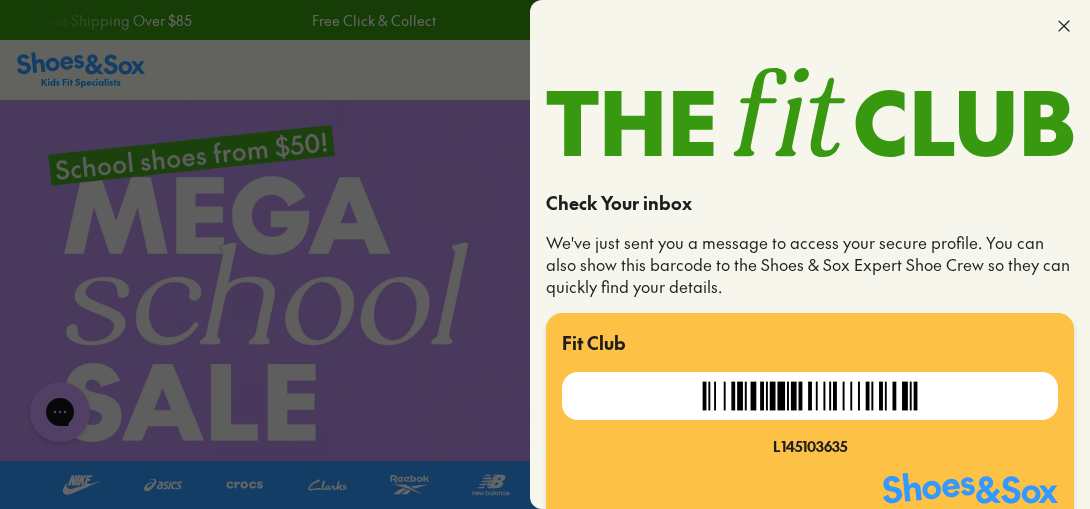scroll, scrollTop: 42, scrollLeft: 0, axis: vertical 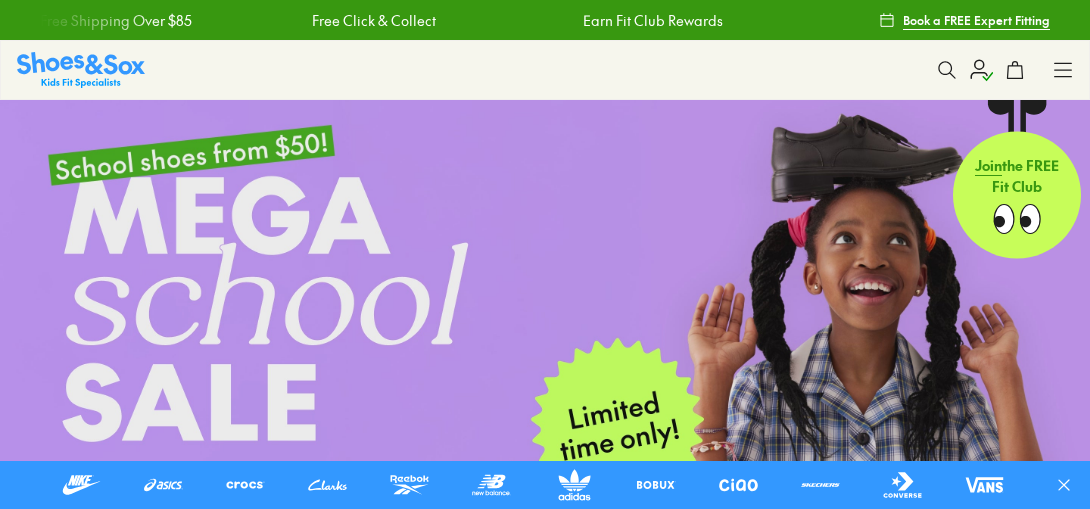 drag, startPoint x: 834, startPoint y: 64, endPoint x: 652, endPoint y: 17, distance: 187.97075 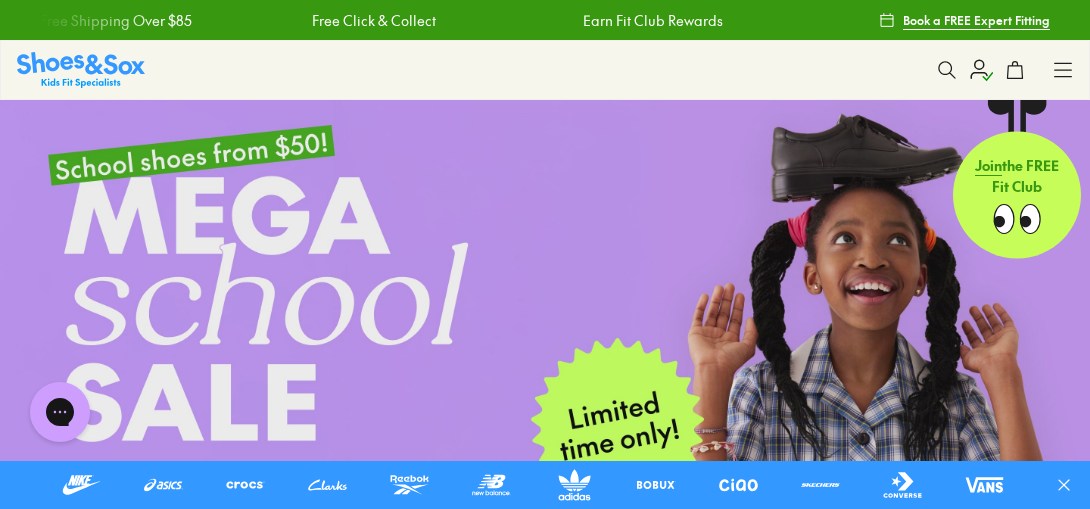 scroll, scrollTop: 0, scrollLeft: 0, axis: both 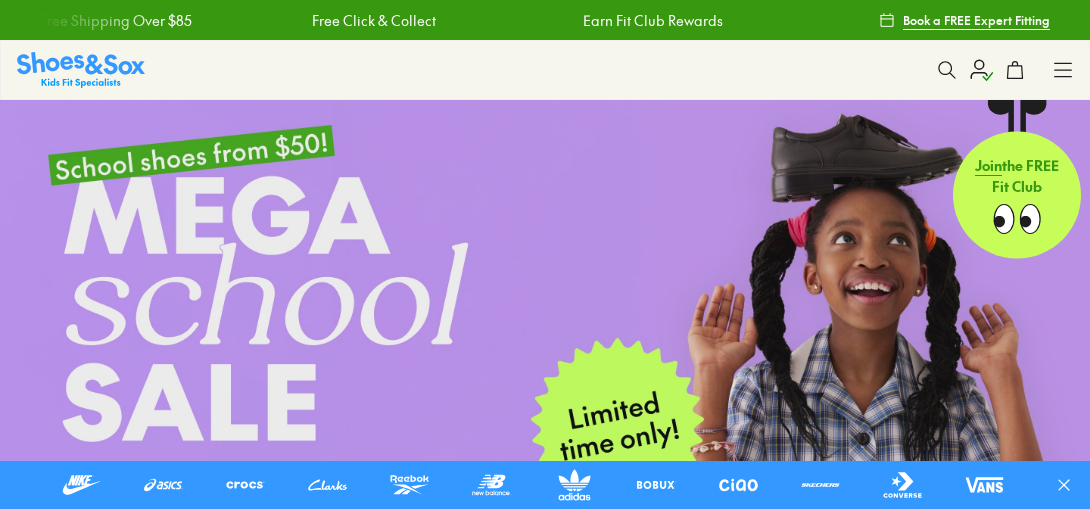 click 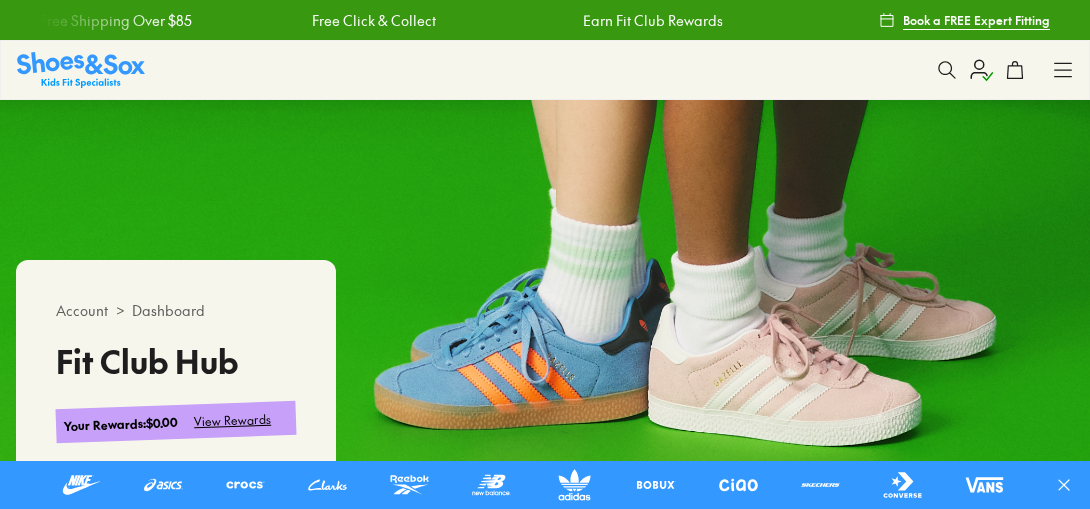 scroll, scrollTop: 0, scrollLeft: 0, axis: both 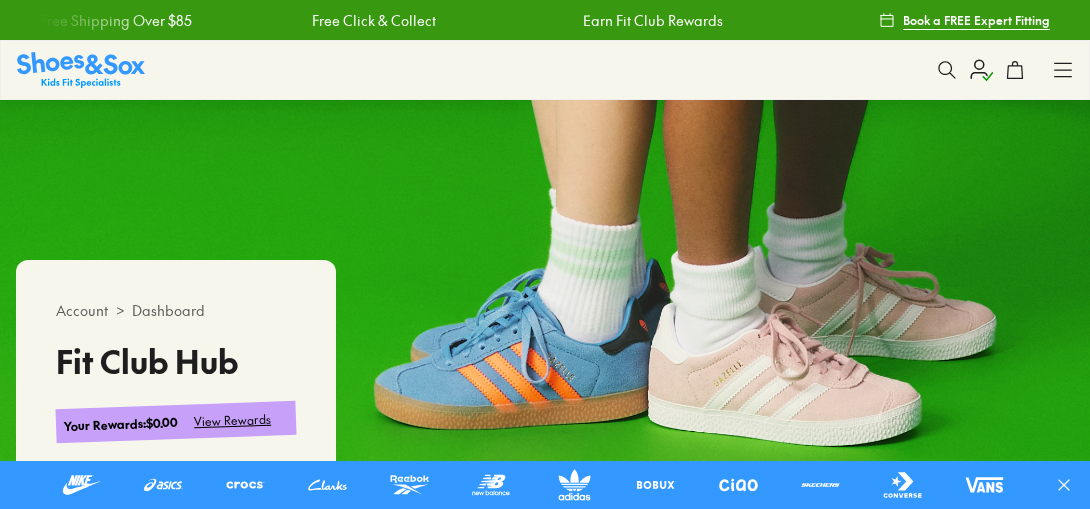 click 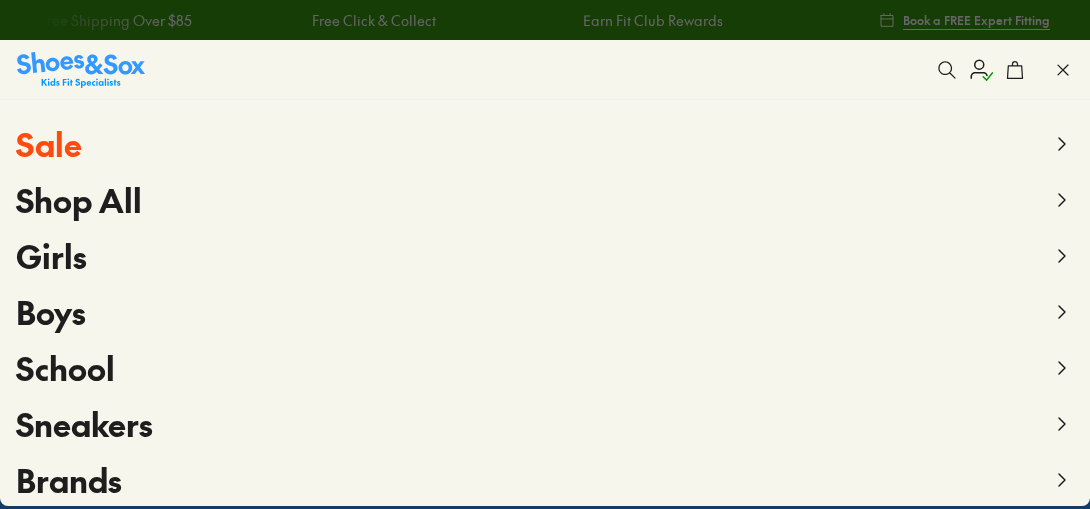 scroll, scrollTop: 0, scrollLeft: 0, axis: both 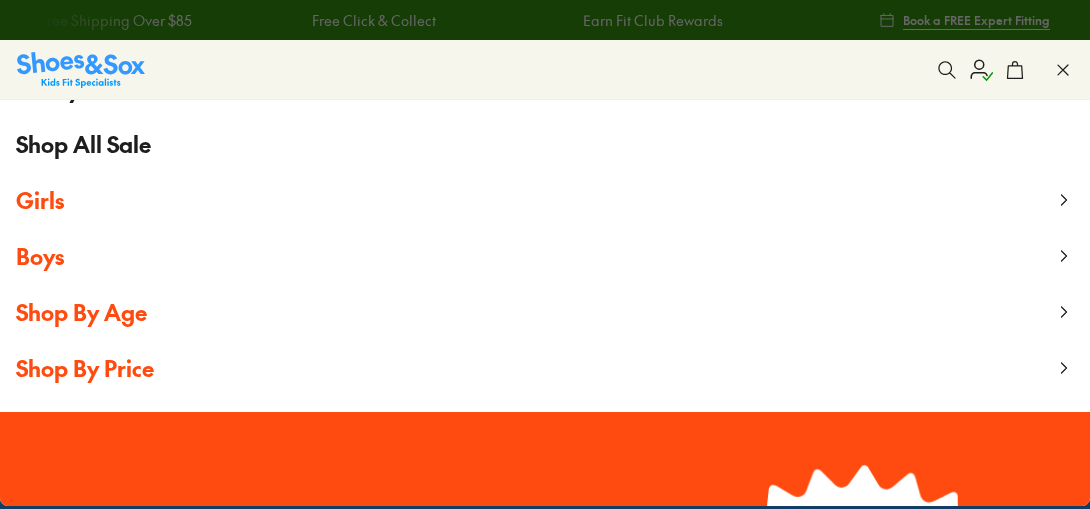 click on "Shop By Age" at bounding box center [81, 312] 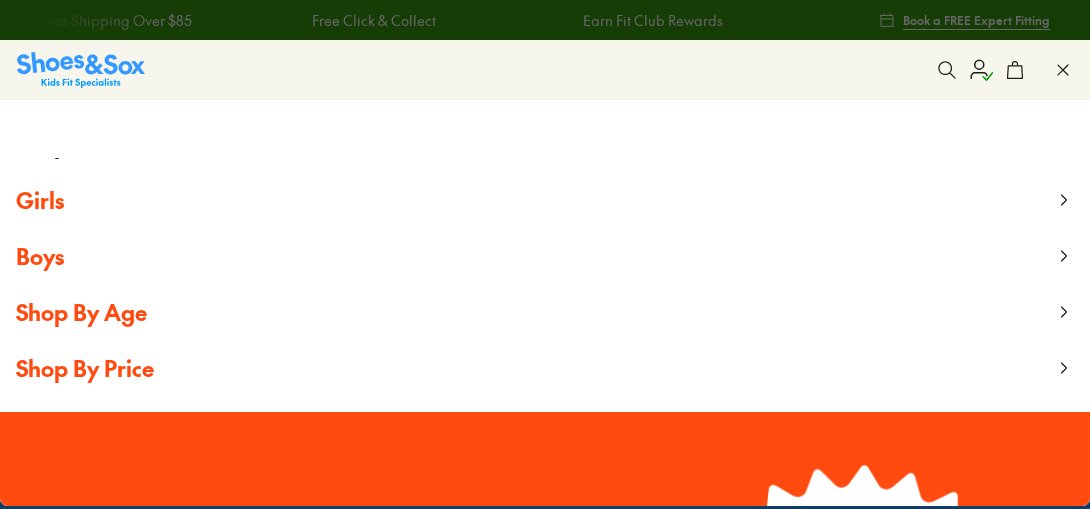 scroll, scrollTop: 0, scrollLeft: 0, axis: both 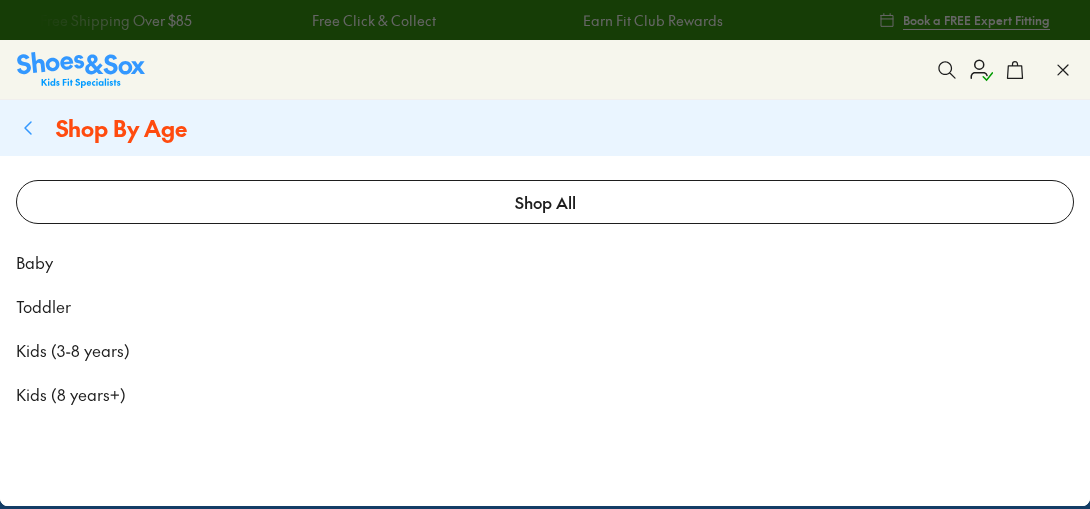 click on "Kids (3-8 years)" at bounding box center (73, 350) 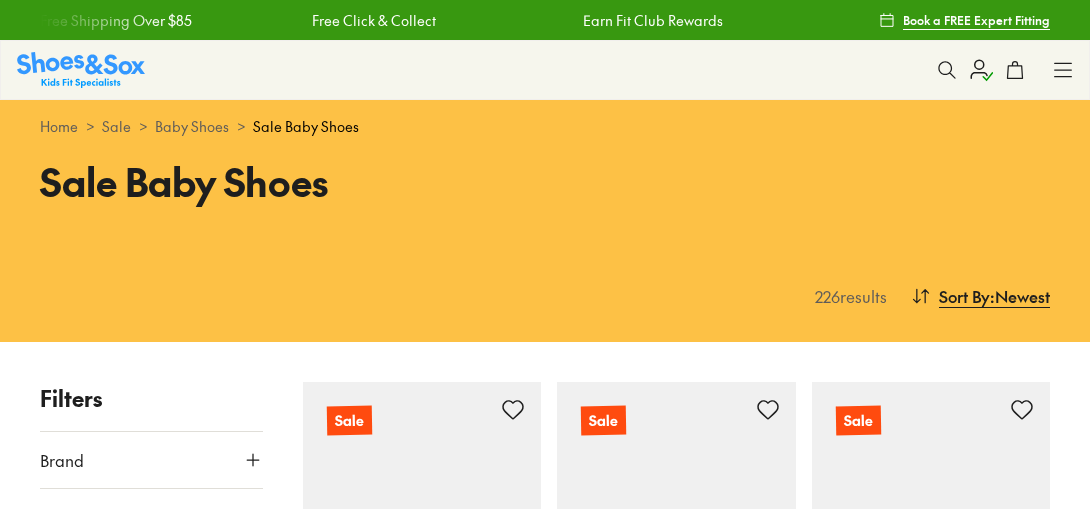 scroll, scrollTop: 401, scrollLeft: 0, axis: vertical 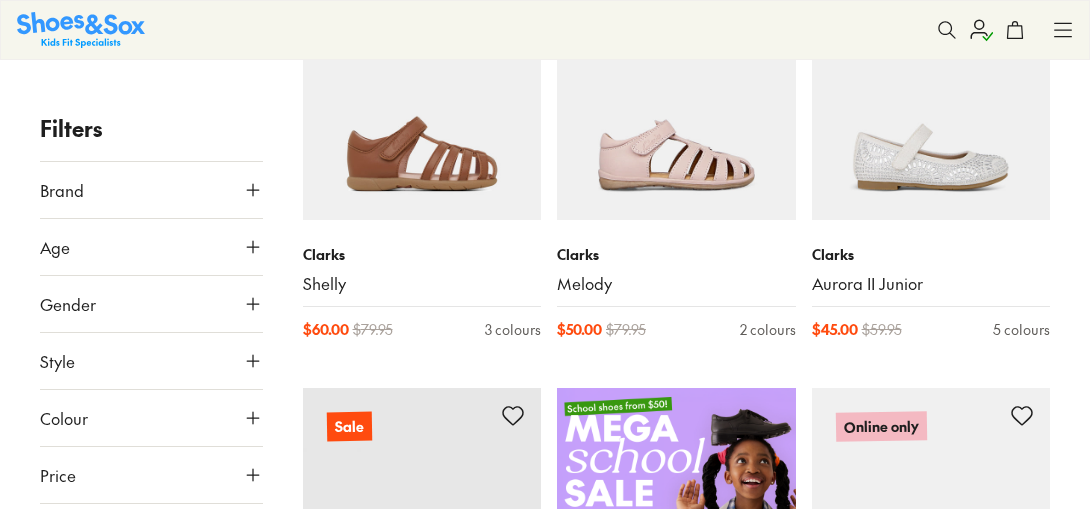 click on "Brand" at bounding box center (151, 190) 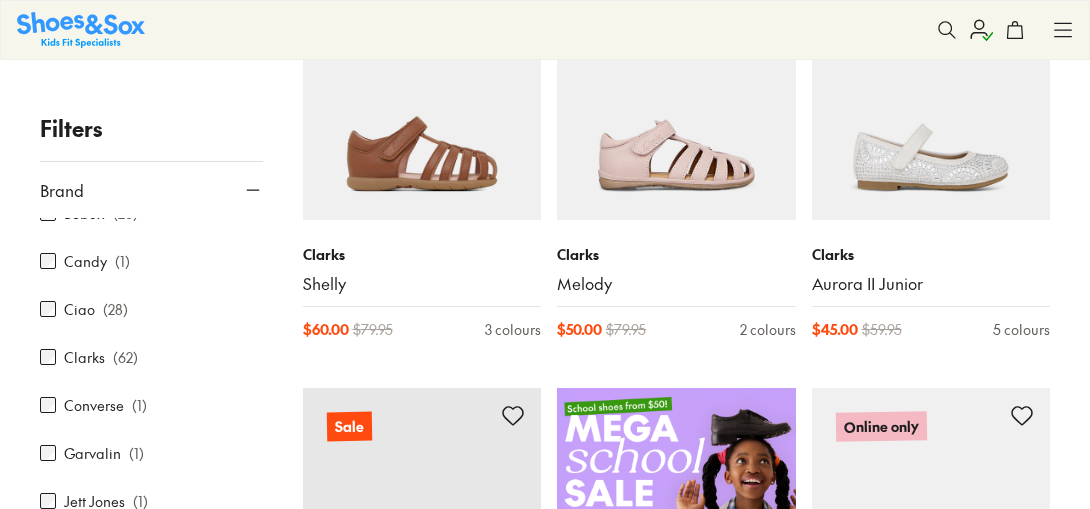 scroll, scrollTop: 369, scrollLeft: 0, axis: vertical 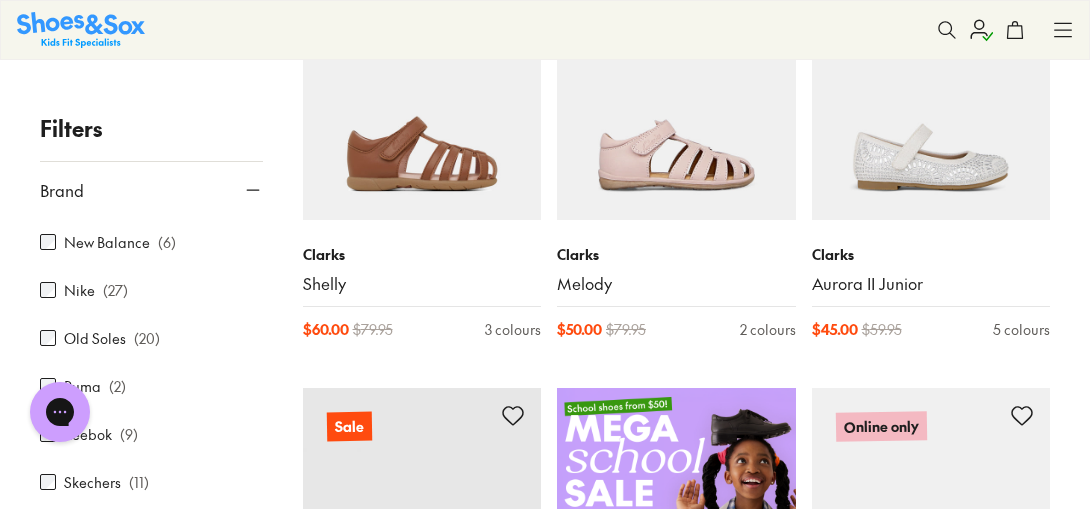 click on "Nike" at bounding box center [79, 290] 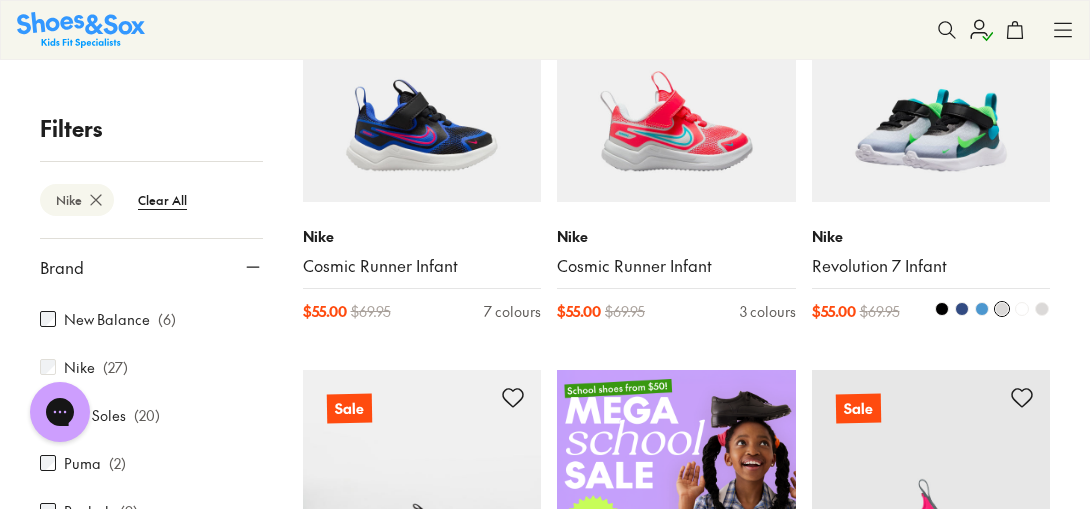 scroll, scrollTop: 417, scrollLeft: 0, axis: vertical 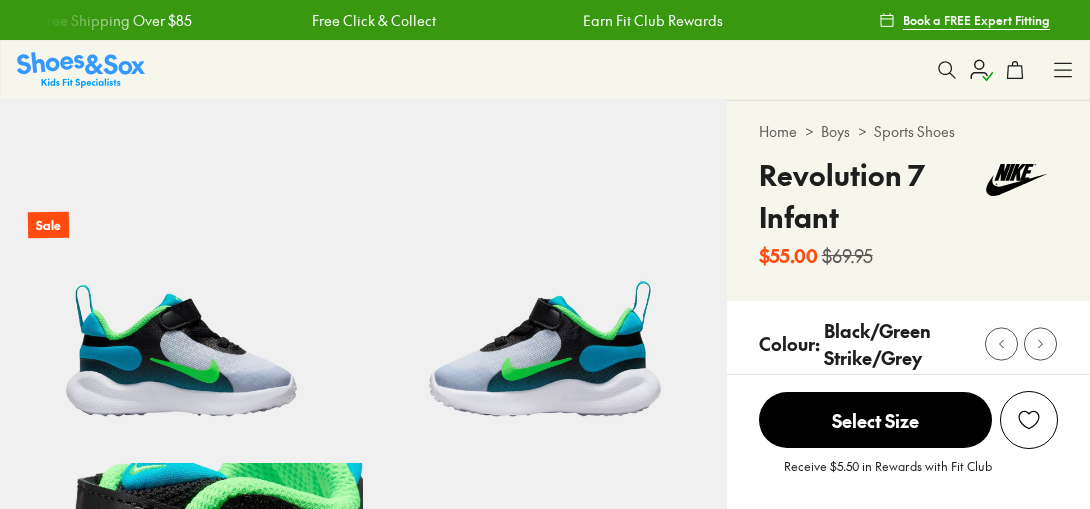 select on "*" 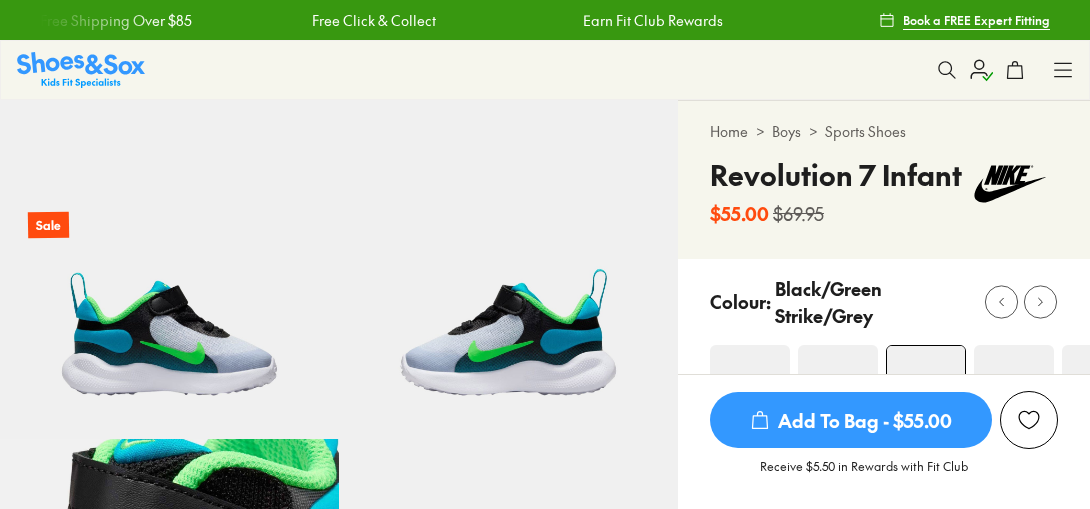 scroll, scrollTop: 279, scrollLeft: 0, axis: vertical 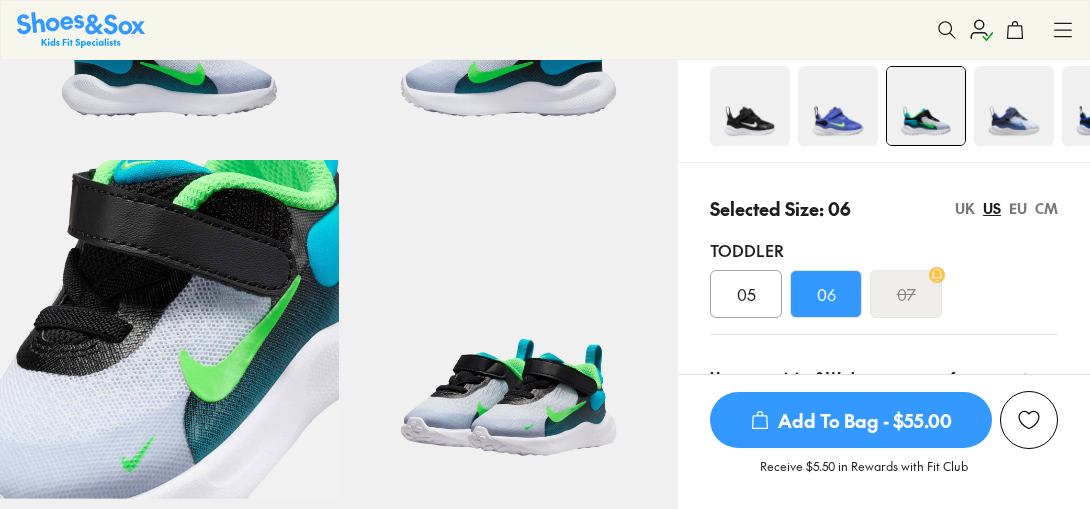 click on "Add To Bag - $55.00" at bounding box center [851, 420] 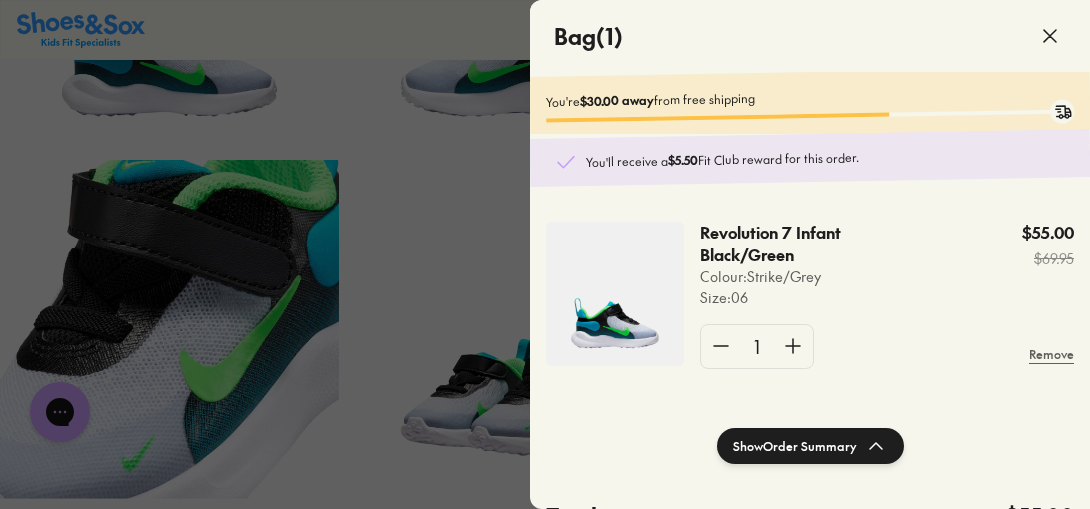scroll, scrollTop: 0, scrollLeft: 0, axis: both 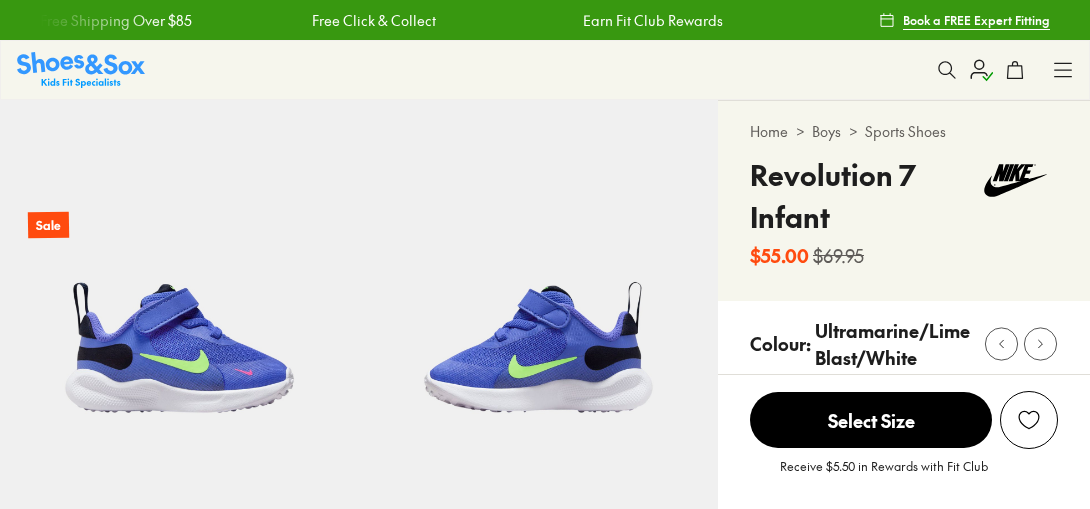 select on "*" 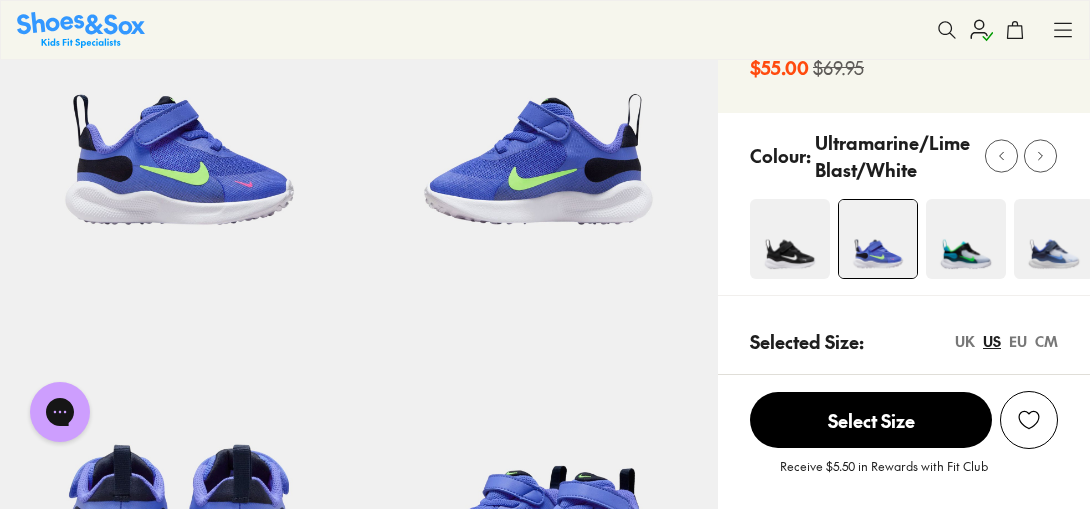 scroll, scrollTop: 188, scrollLeft: 0, axis: vertical 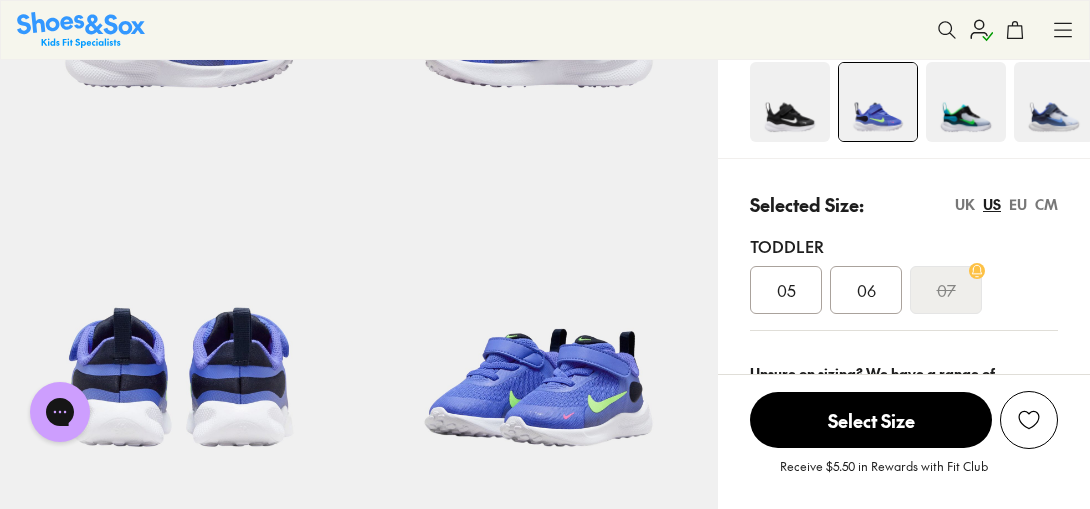 click on "06" at bounding box center [866, 290] 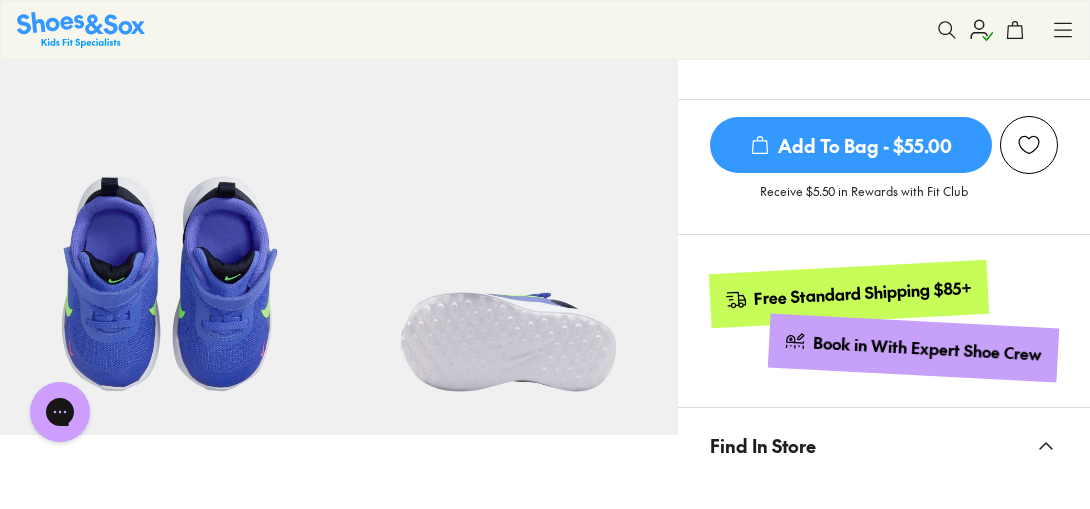scroll, scrollTop: 683, scrollLeft: 0, axis: vertical 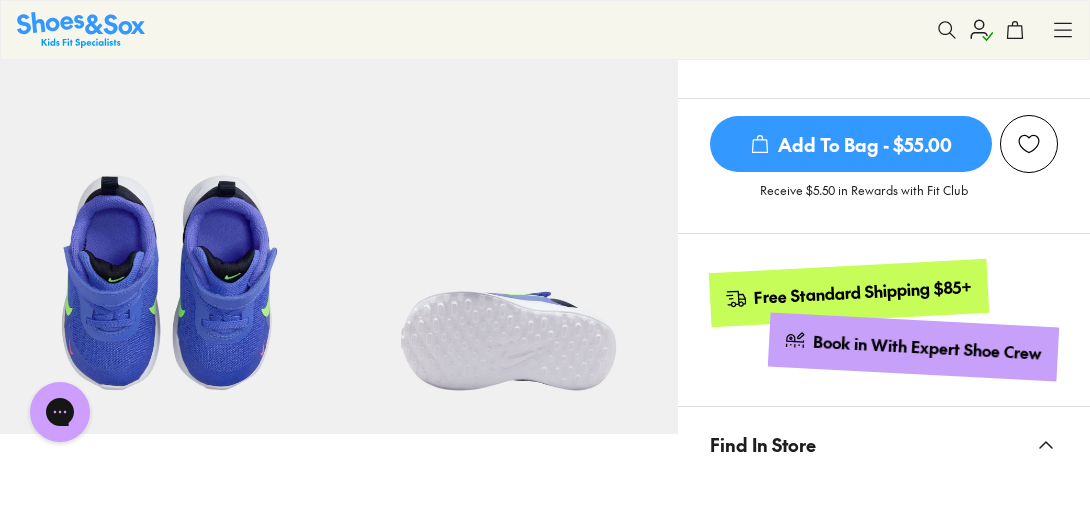 click on "Add To Bag - $55.00" at bounding box center (851, 144) 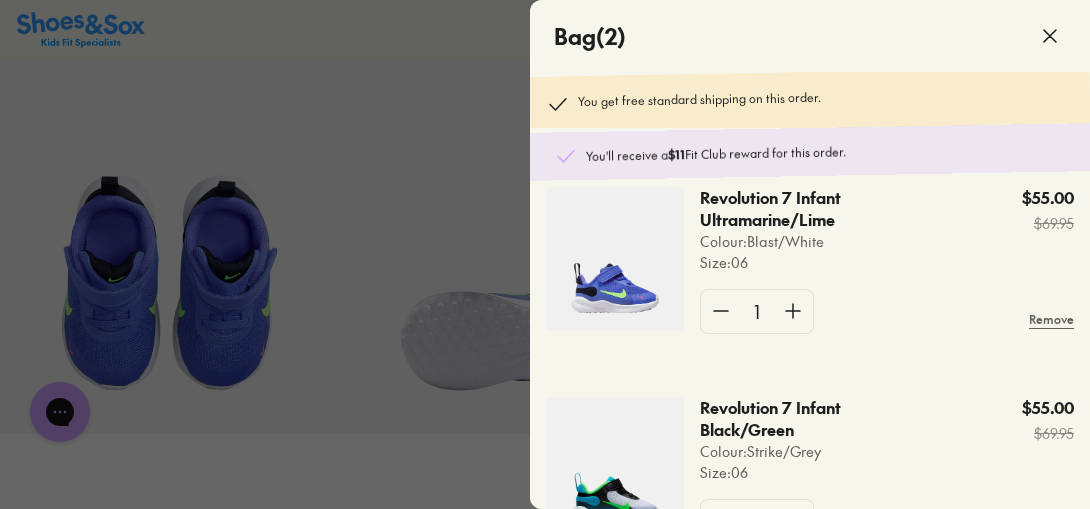 scroll, scrollTop: 59, scrollLeft: 0, axis: vertical 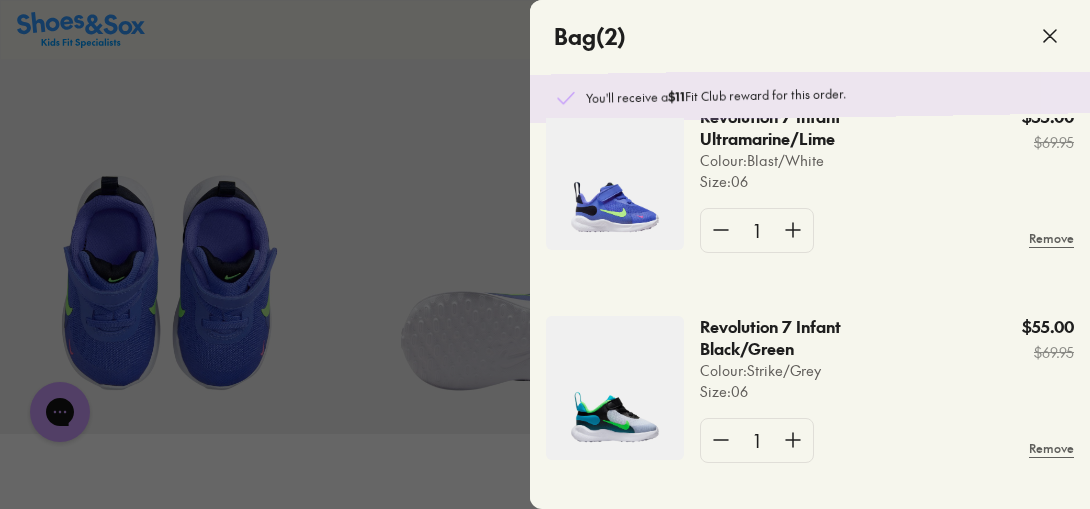 click 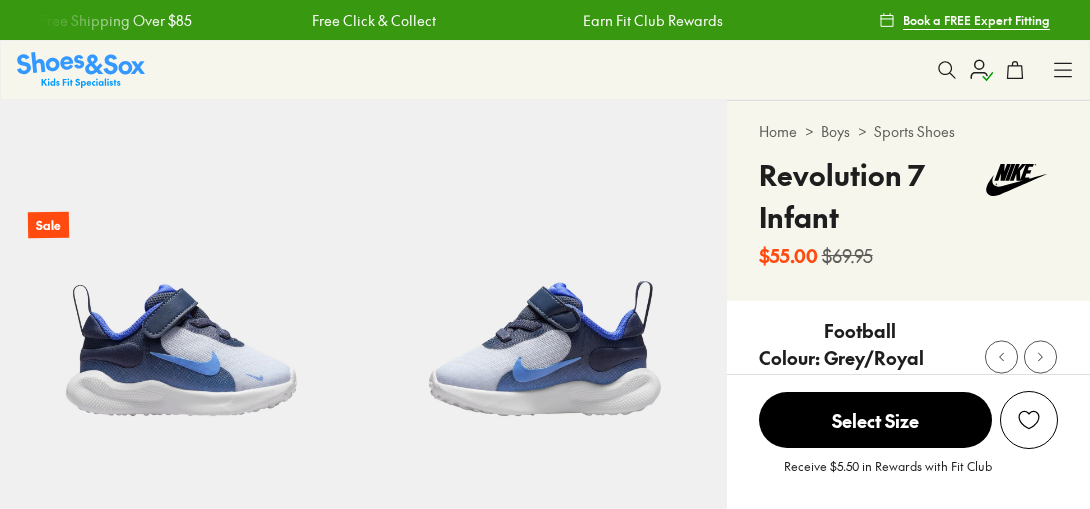 select on "*" 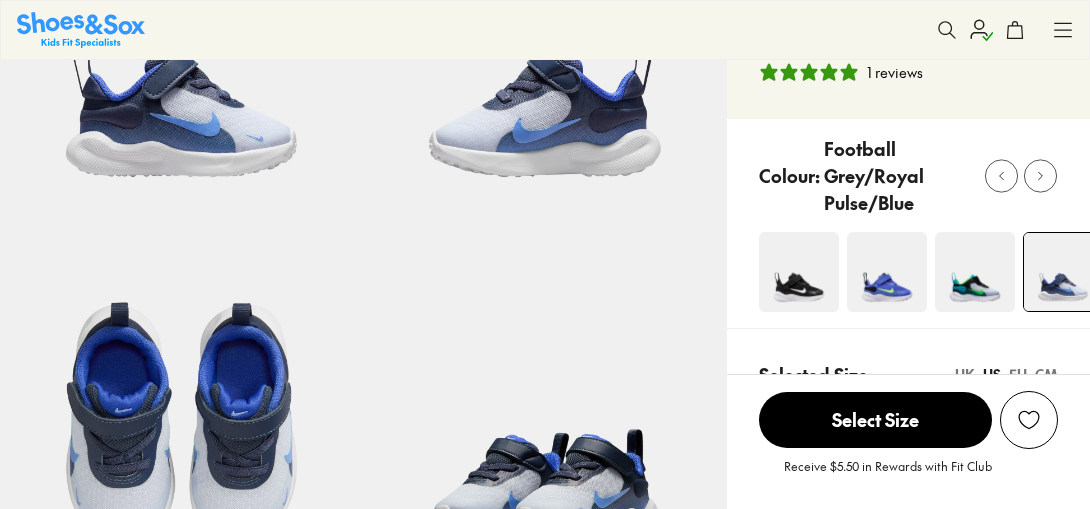 scroll, scrollTop: 4, scrollLeft: 0, axis: vertical 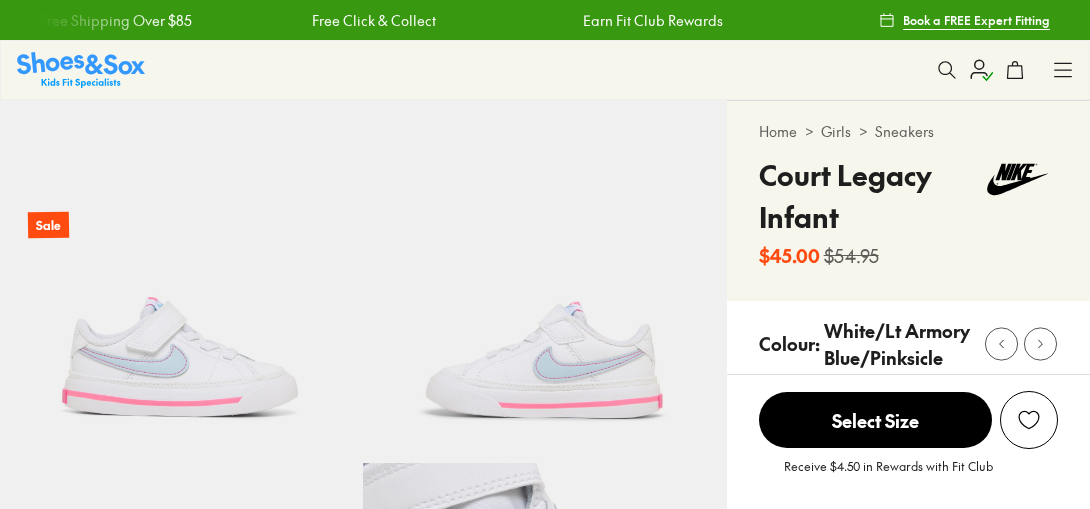 select on "*" 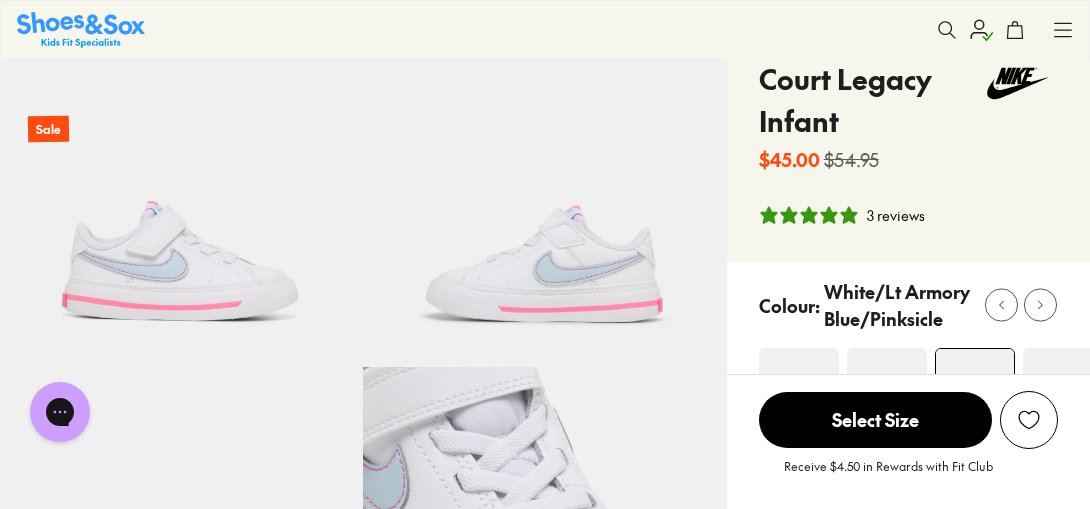 scroll, scrollTop: 0, scrollLeft: 0, axis: both 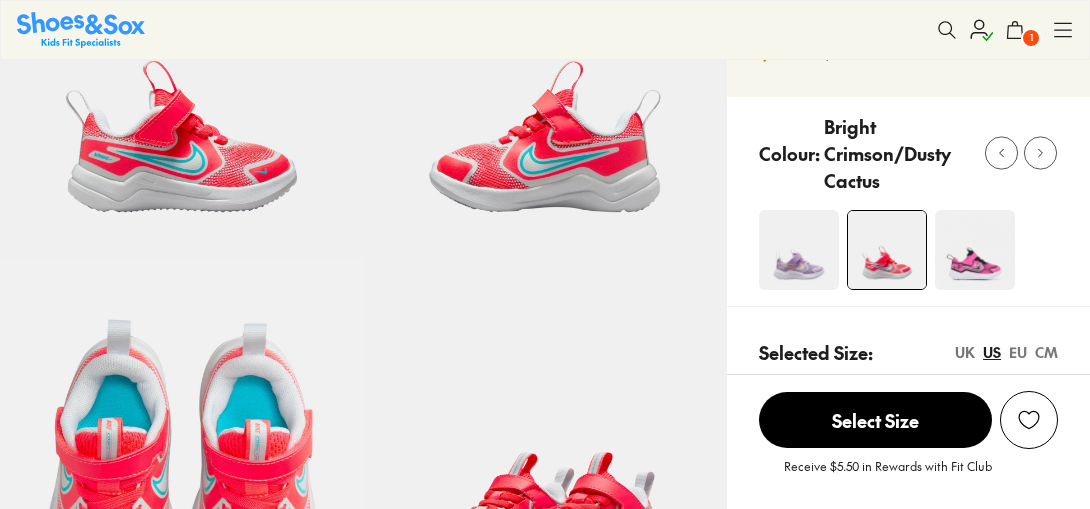 click at bounding box center (799, 250) 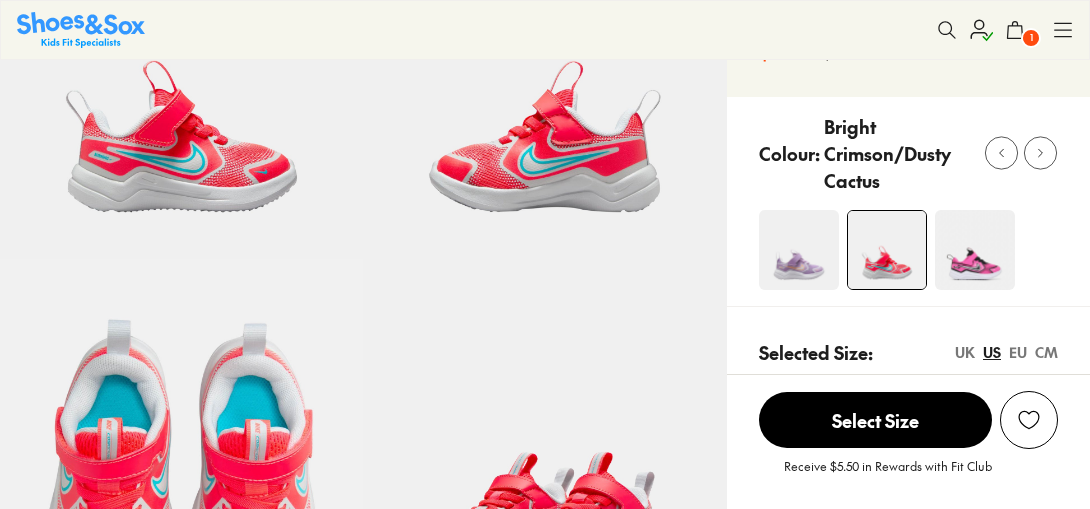 scroll, scrollTop: 257, scrollLeft: 0, axis: vertical 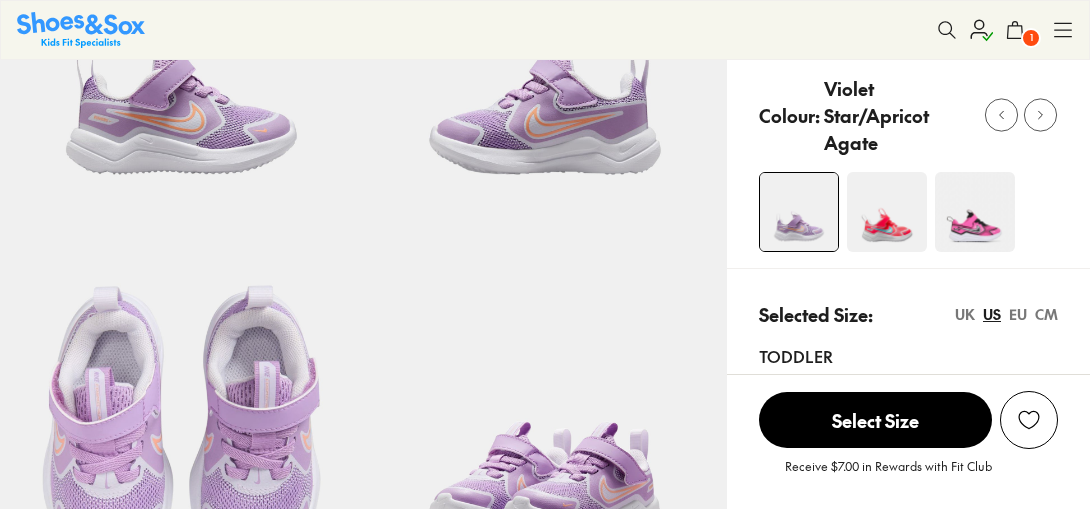 click at bounding box center (975, 212) 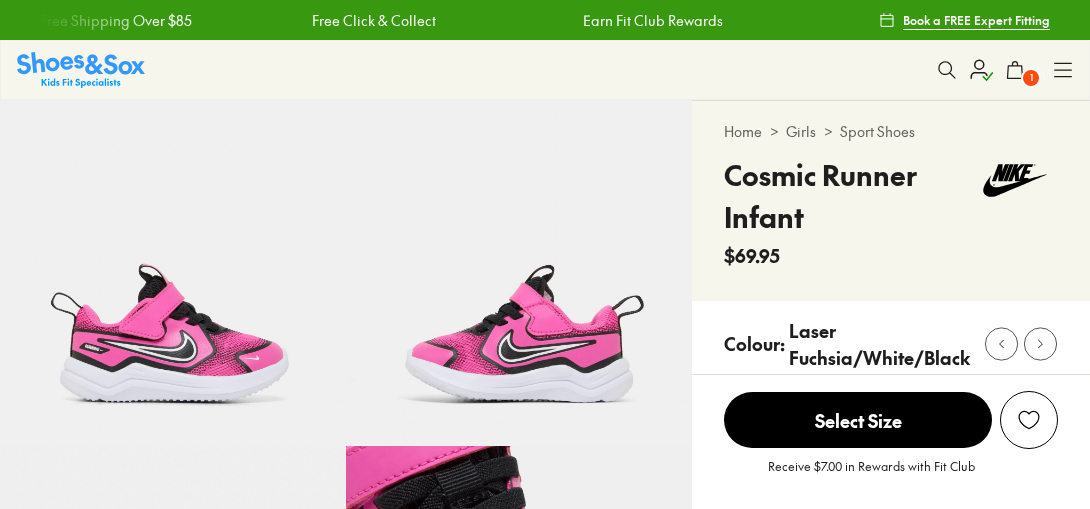 scroll, scrollTop: 0, scrollLeft: 0, axis: both 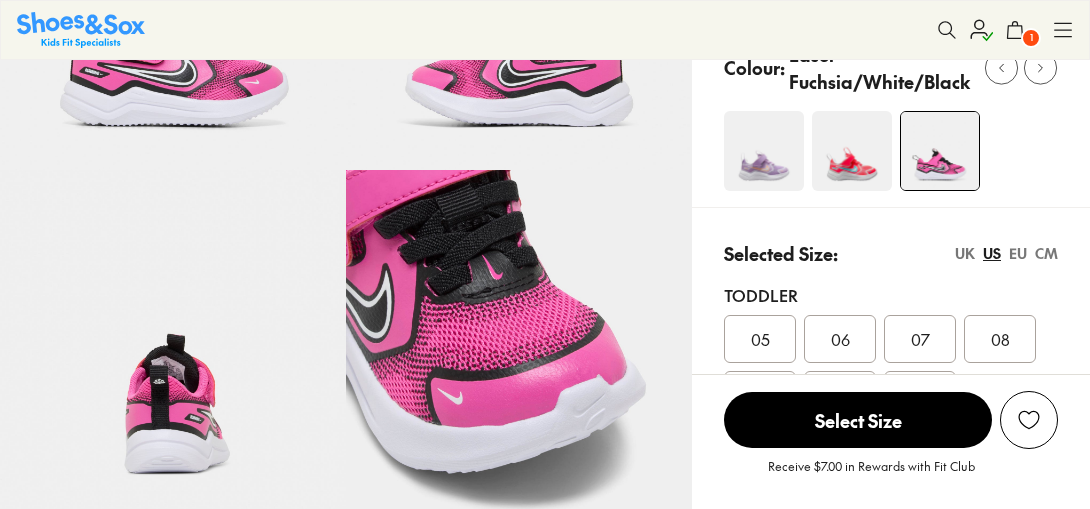 click at bounding box center (852, 151) 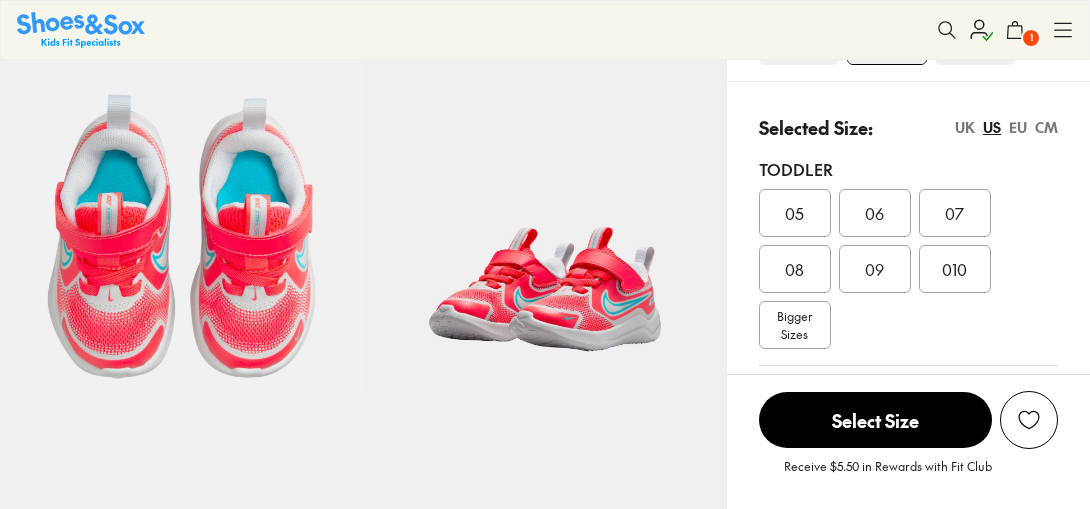 scroll, scrollTop: 485, scrollLeft: 0, axis: vertical 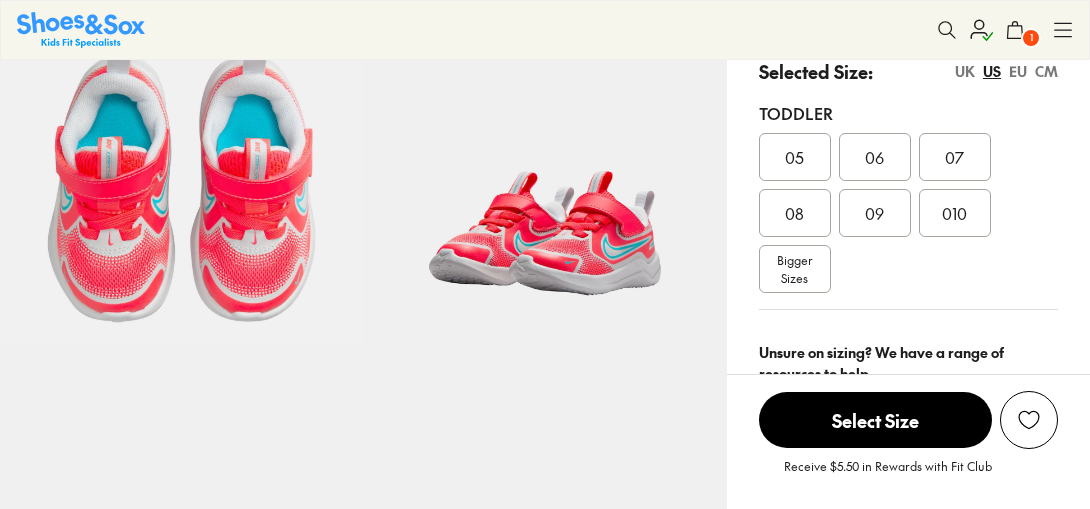select on "*" 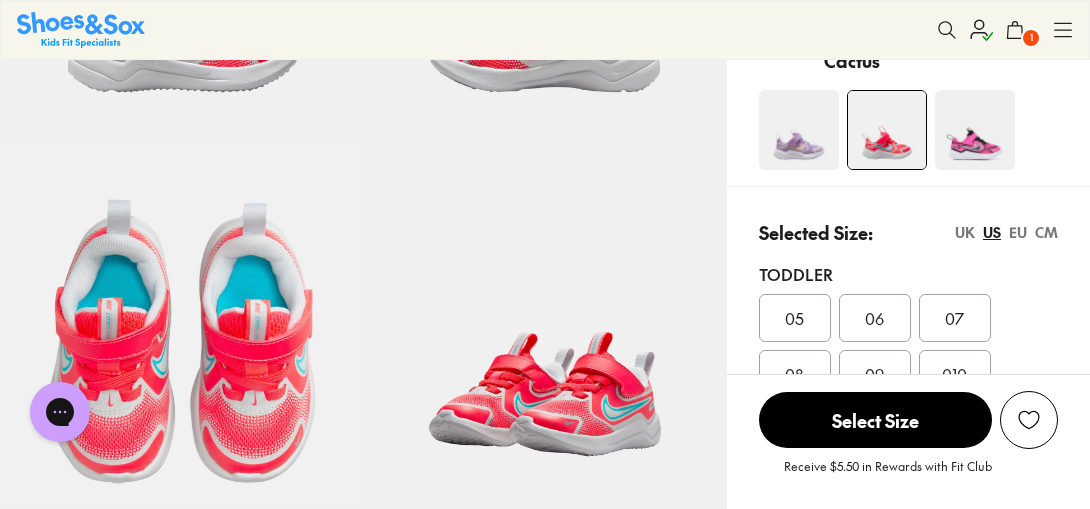 scroll, scrollTop: 0, scrollLeft: 0, axis: both 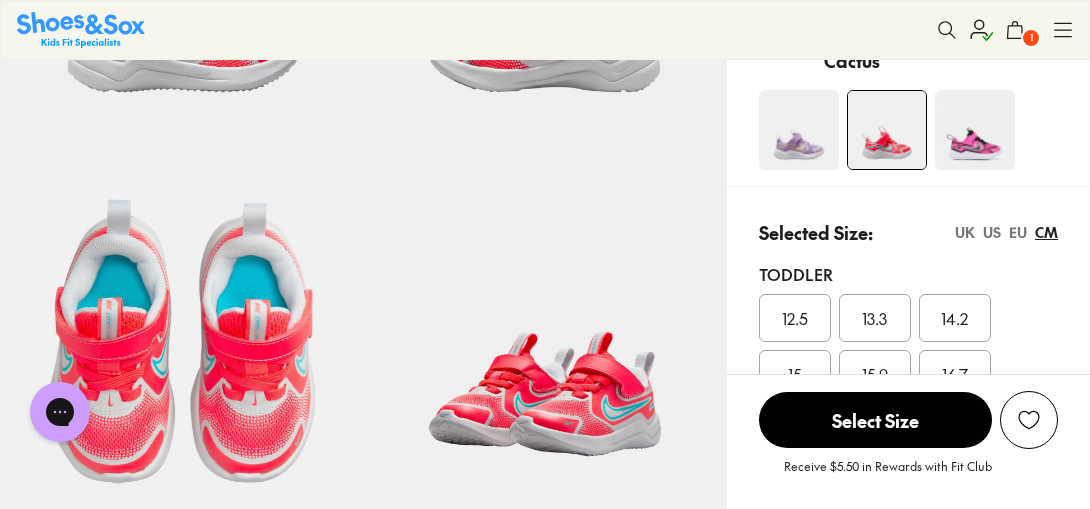 click on "EU" at bounding box center [1018, 232] 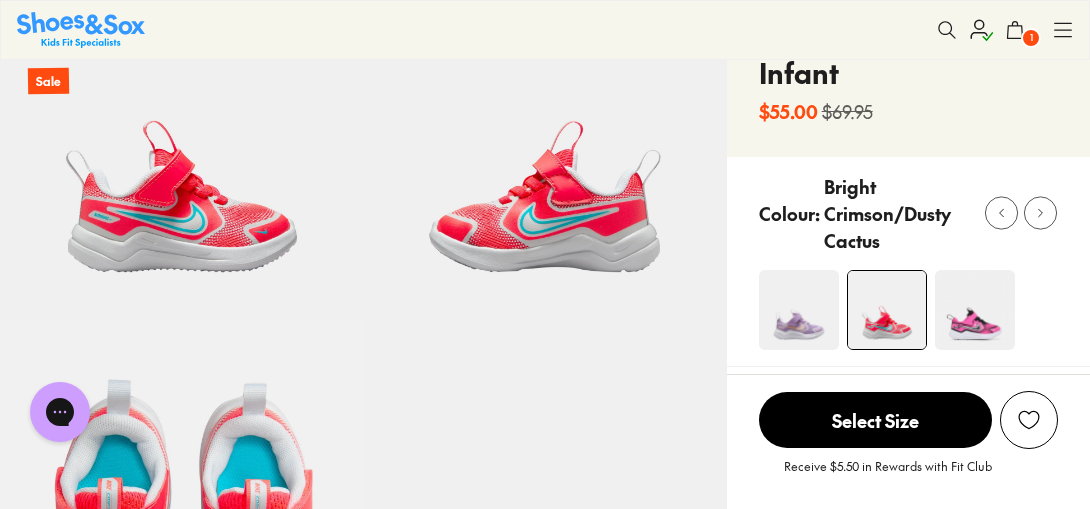 scroll, scrollTop: 143, scrollLeft: 0, axis: vertical 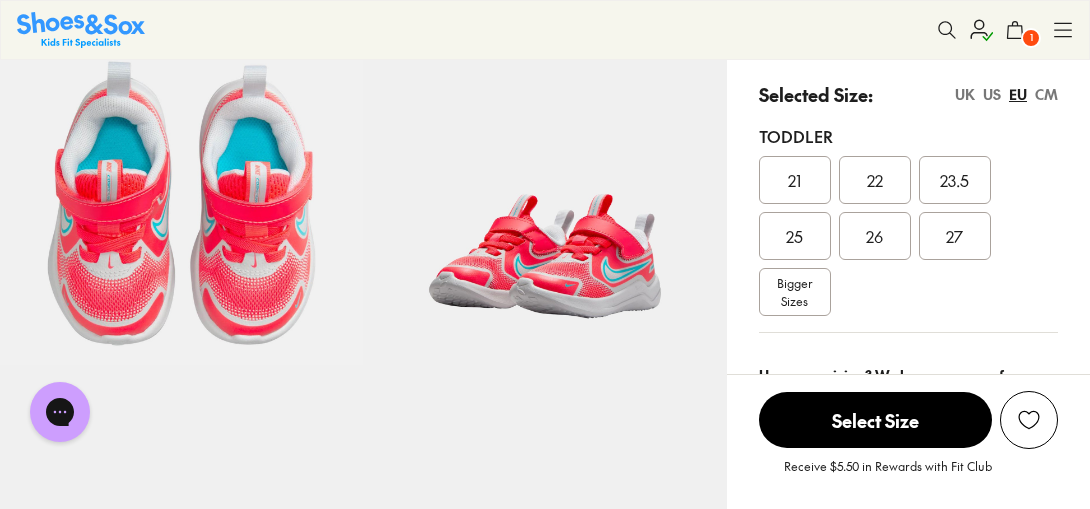 click on "UK" at bounding box center [965, 94] 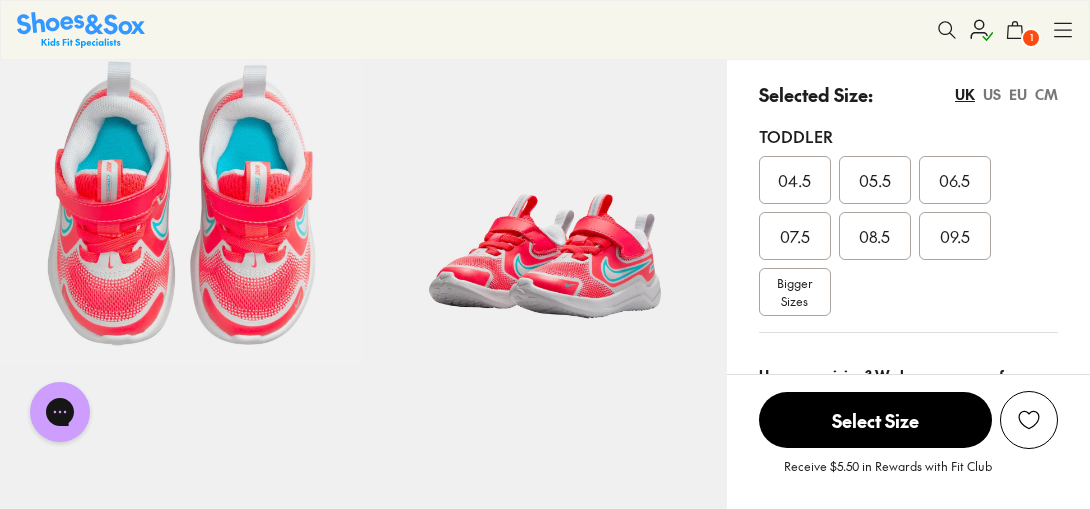 click on "UK US EU CM" at bounding box center [1006, 94] 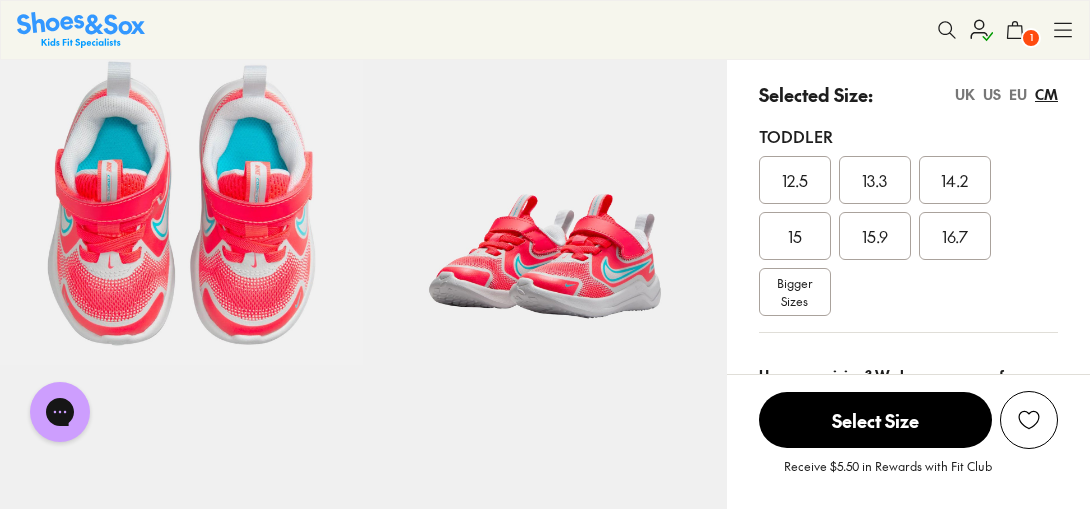 click on "US" at bounding box center [992, 94] 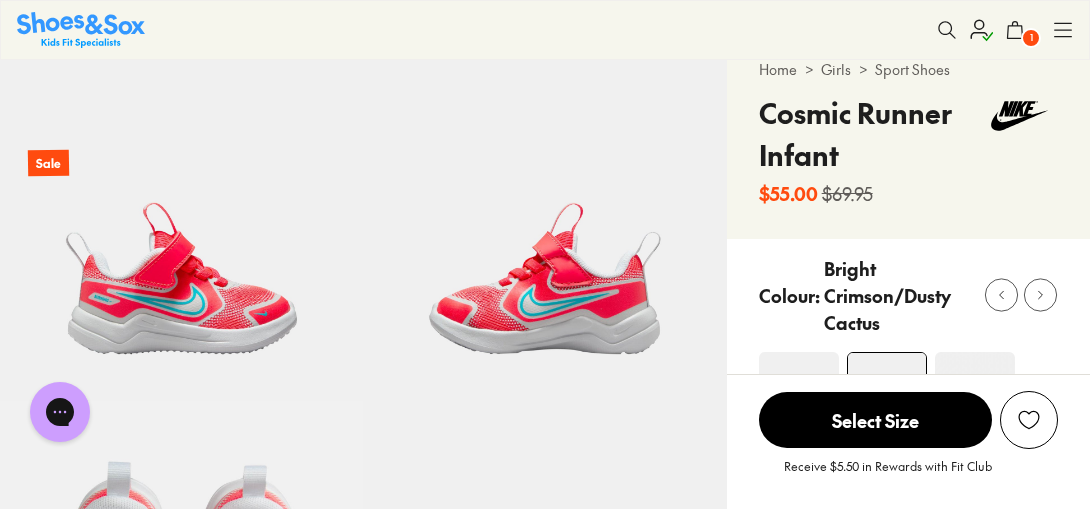 scroll, scrollTop: 55, scrollLeft: 0, axis: vertical 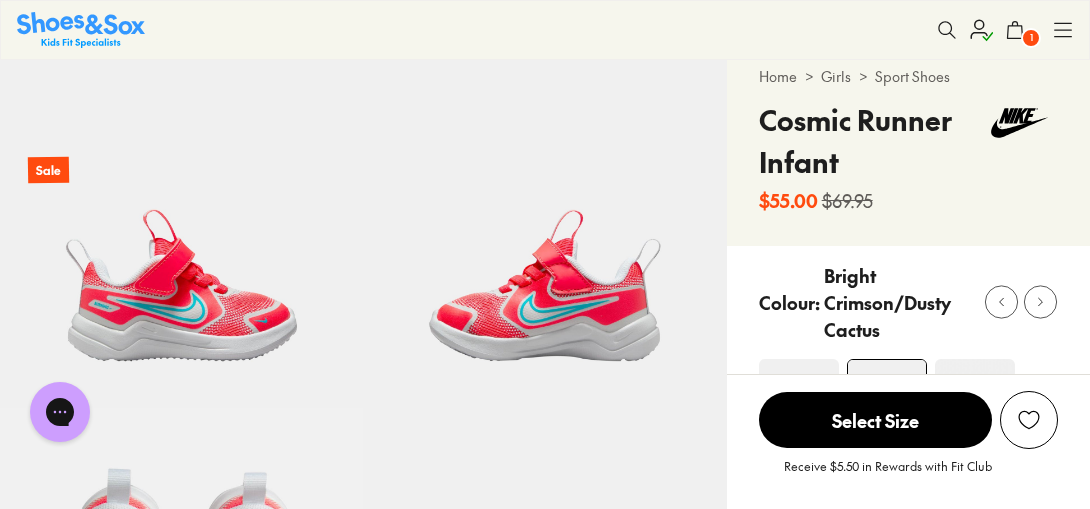click at bounding box center (545, 3814) 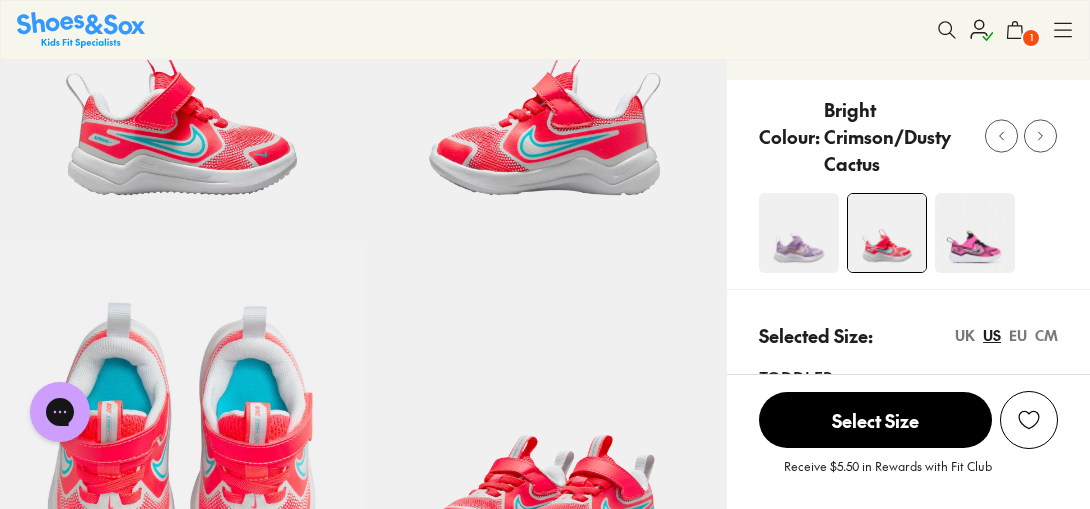 scroll, scrollTop: 227, scrollLeft: 0, axis: vertical 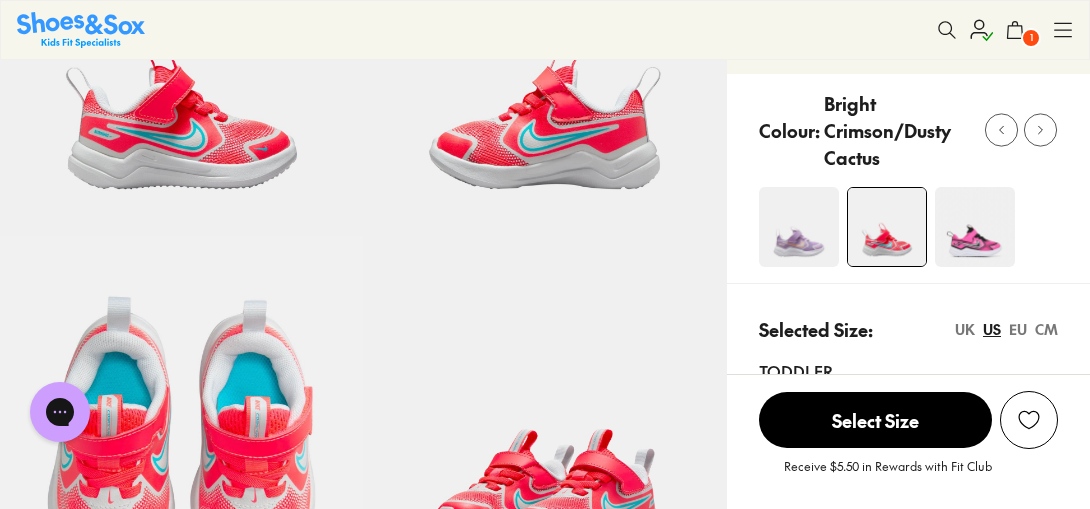 click at bounding box center (545, 3642) 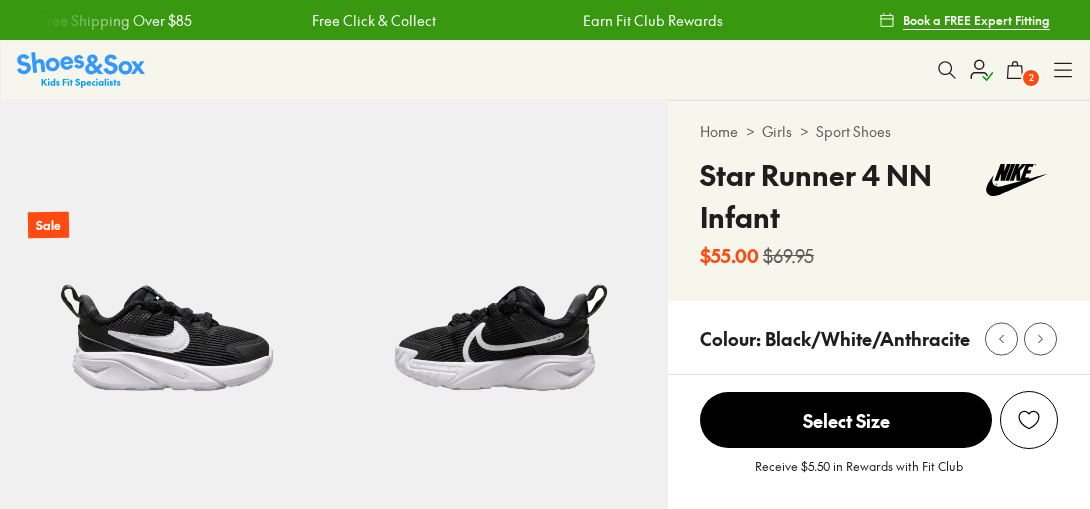 select on "*" 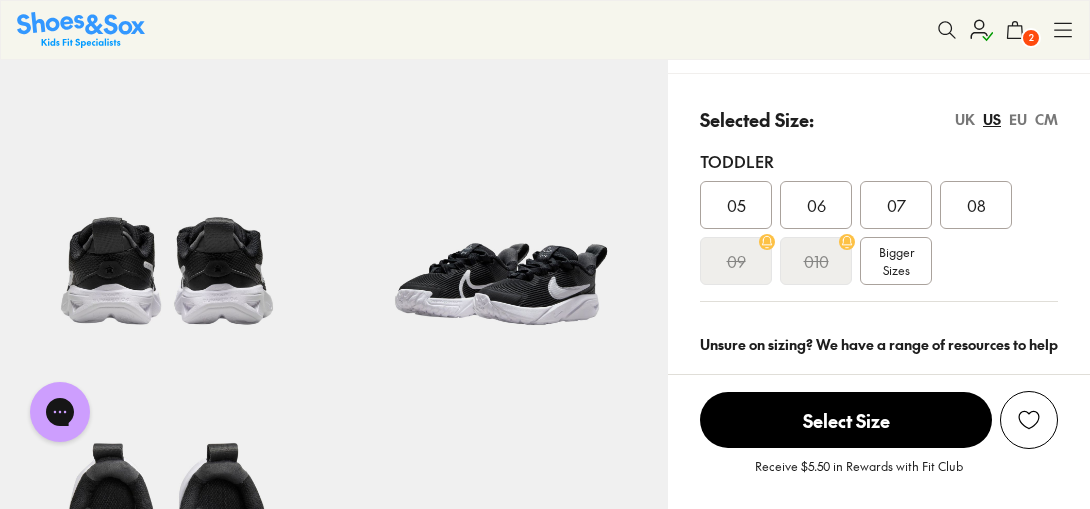 scroll, scrollTop: 0, scrollLeft: 0, axis: both 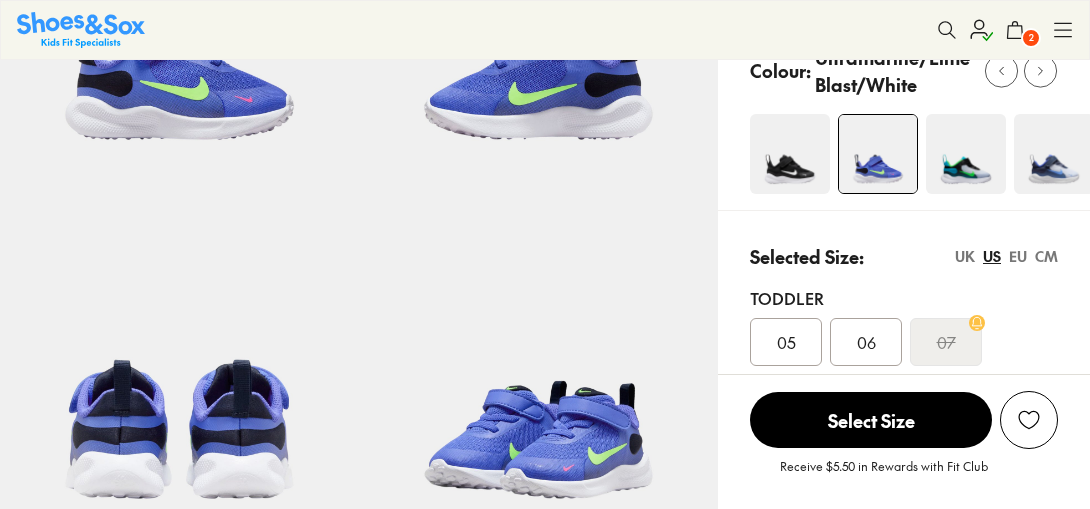 select on "*" 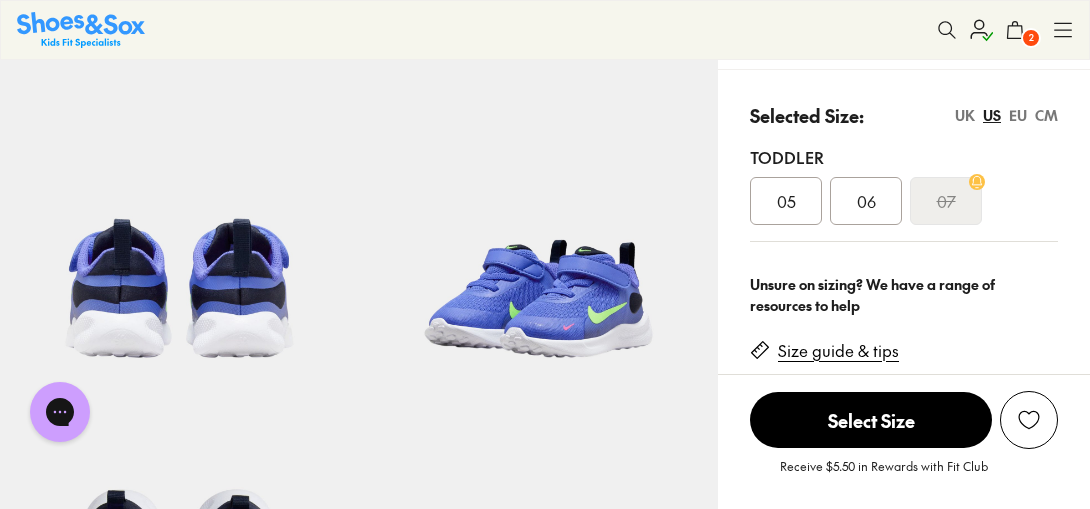 scroll, scrollTop: 415, scrollLeft: 0, axis: vertical 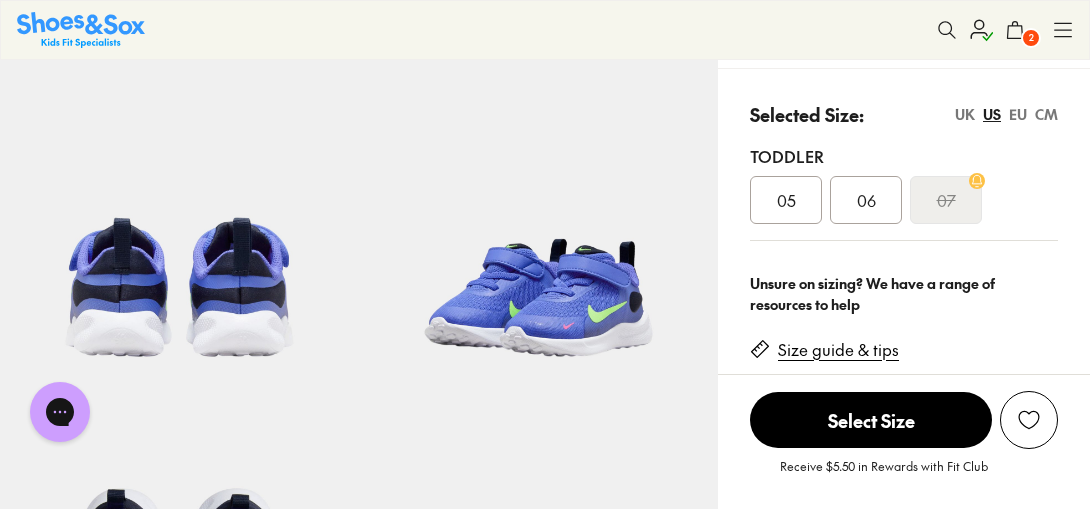 click 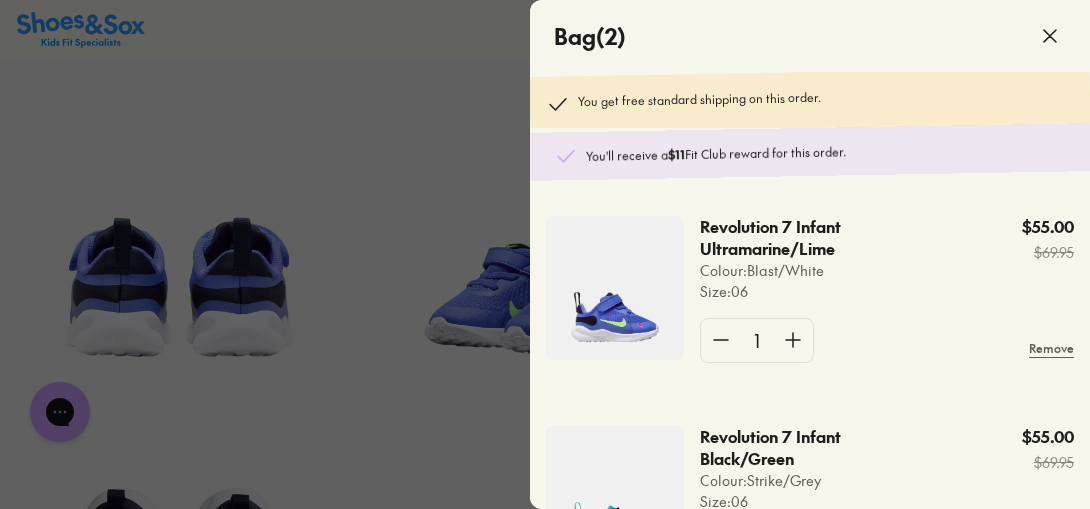 scroll, scrollTop: 59, scrollLeft: 0, axis: vertical 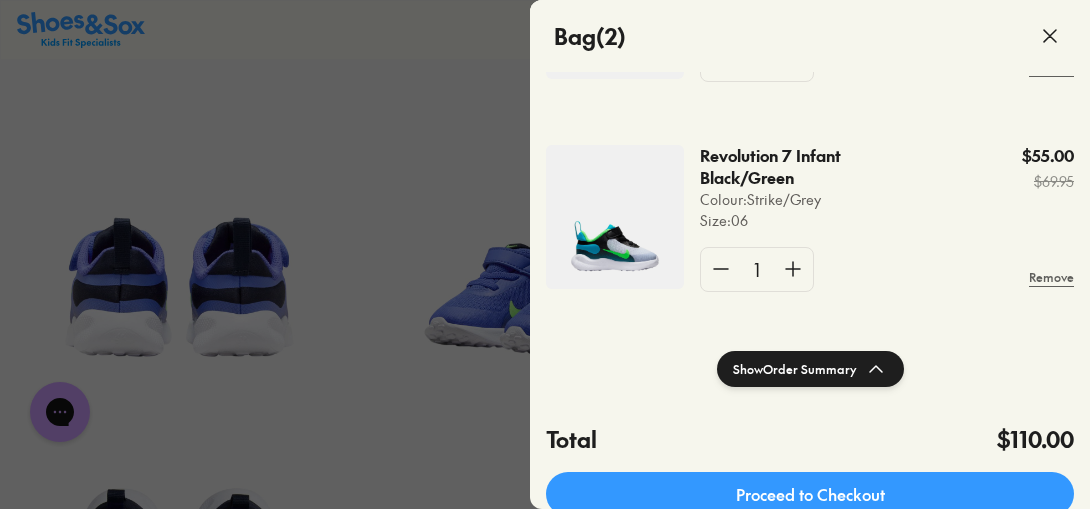 click at bounding box center (545, 3364) 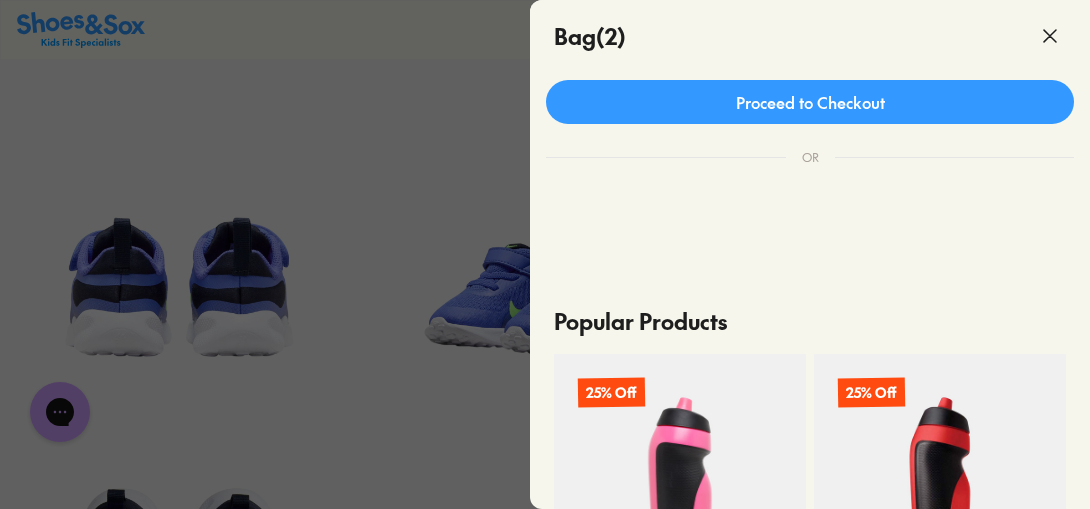 scroll, scrollTop: 624, scrollLeft: 0, axis: vertical 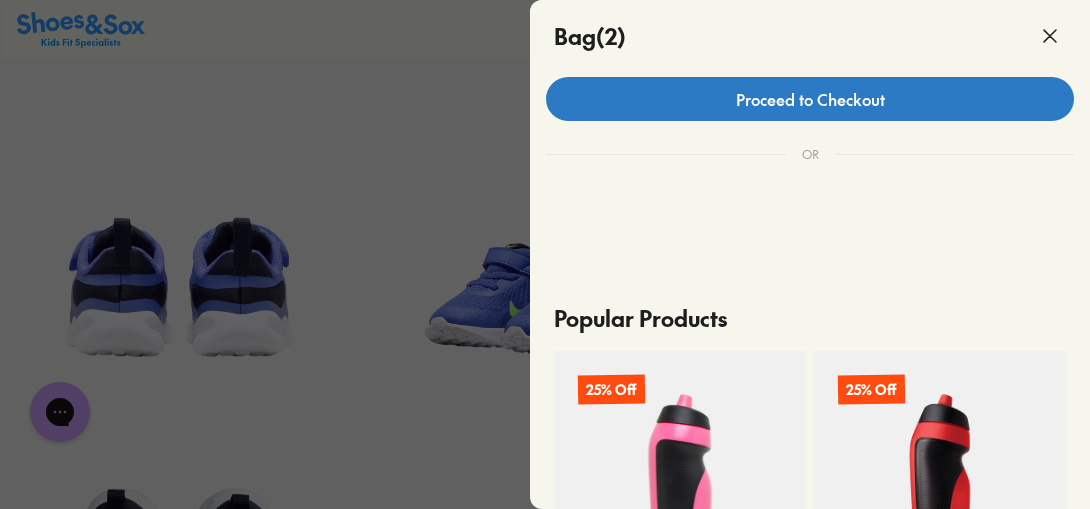 click on "Proceed to Checkout" 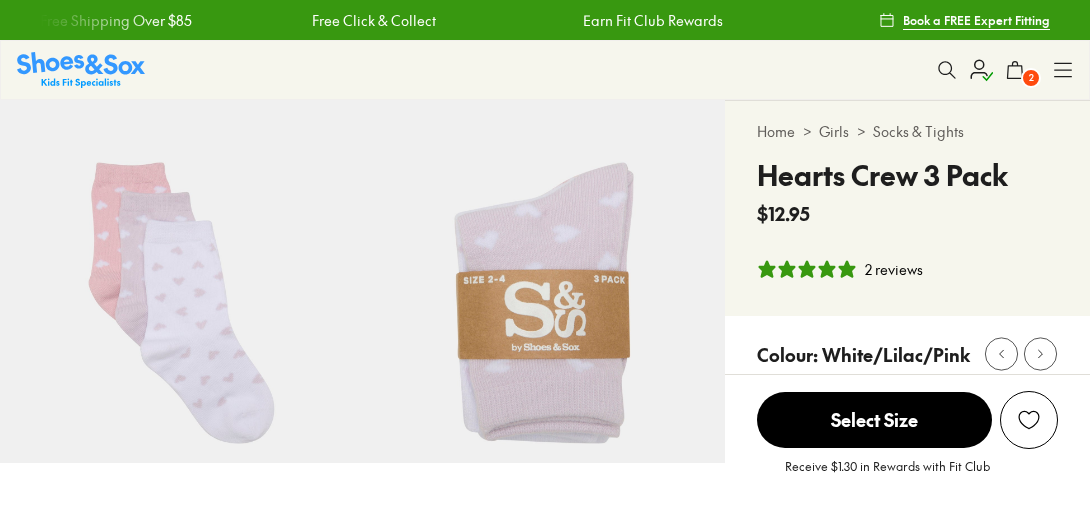select on "*" 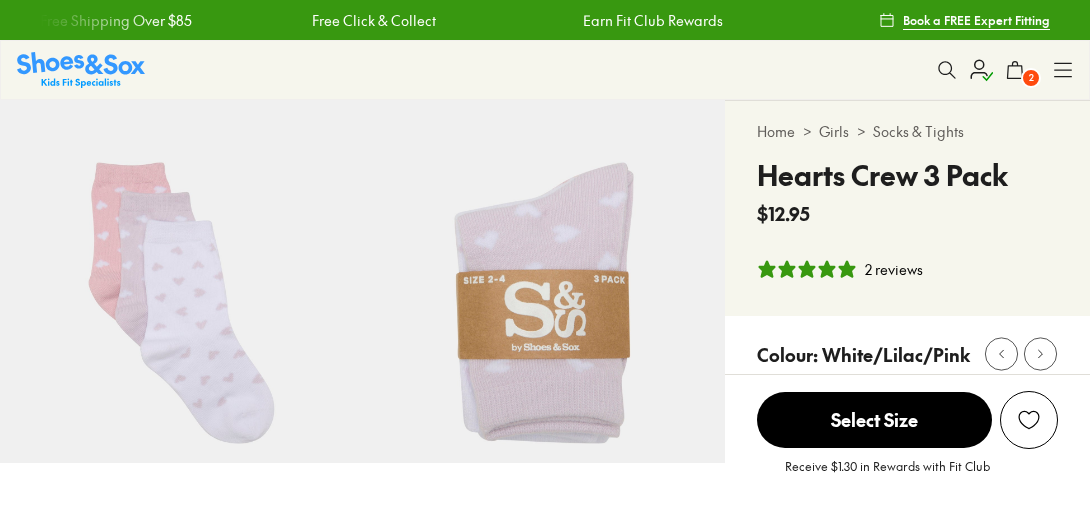 scroll, scrollTop: 0, scrollLeft: 0, axis: both 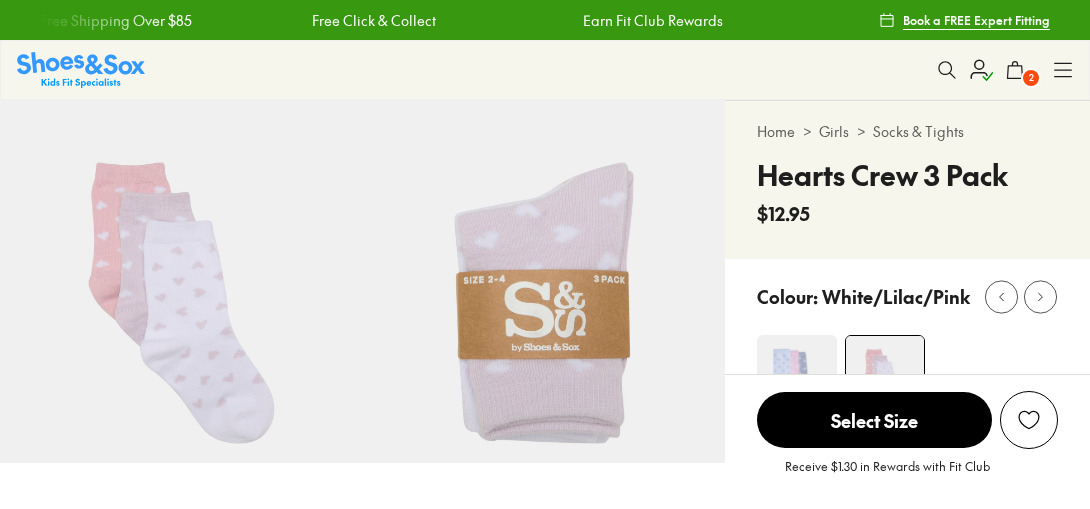 select on "*" 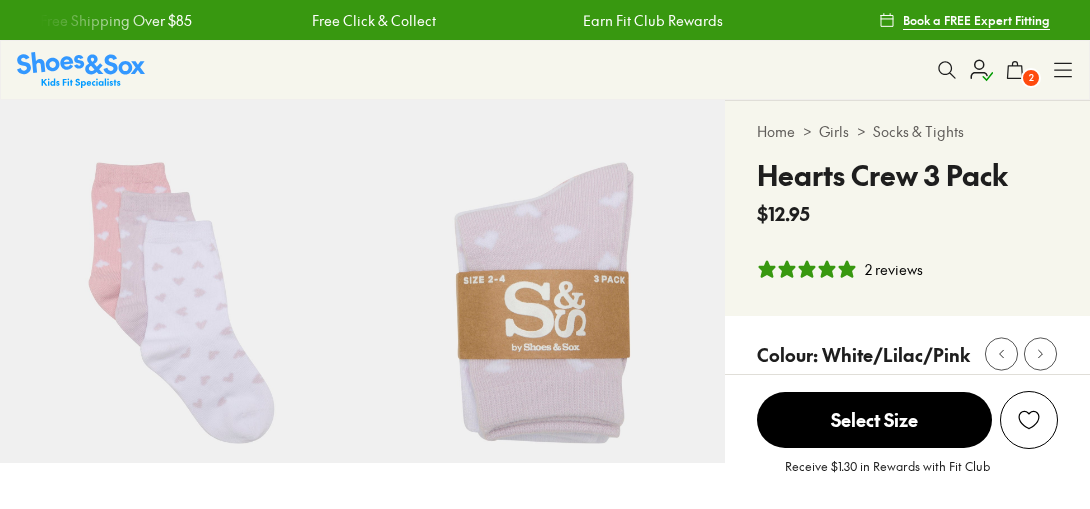 scroll, scrollTop: 0, scrollLeft: 0, axis: both 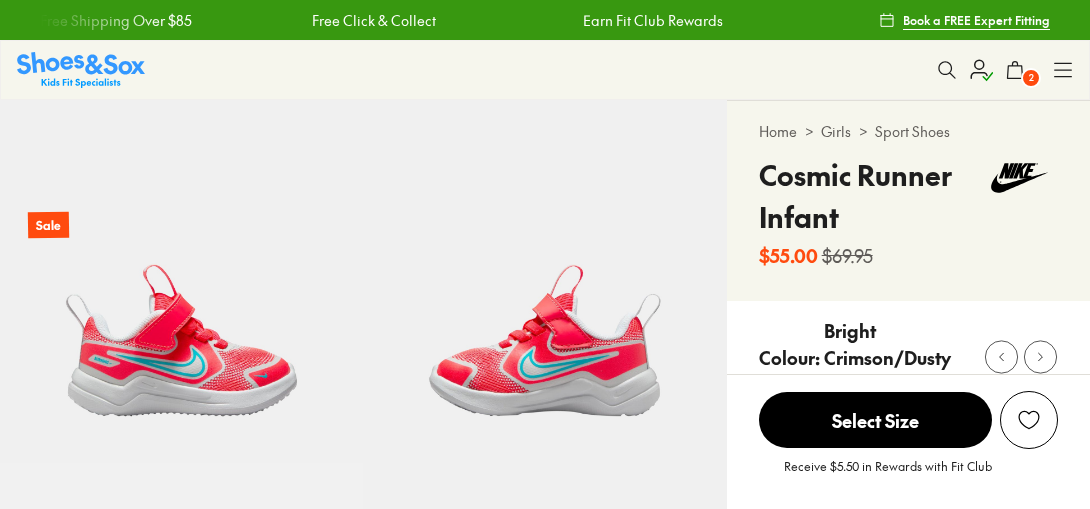 select on "*" 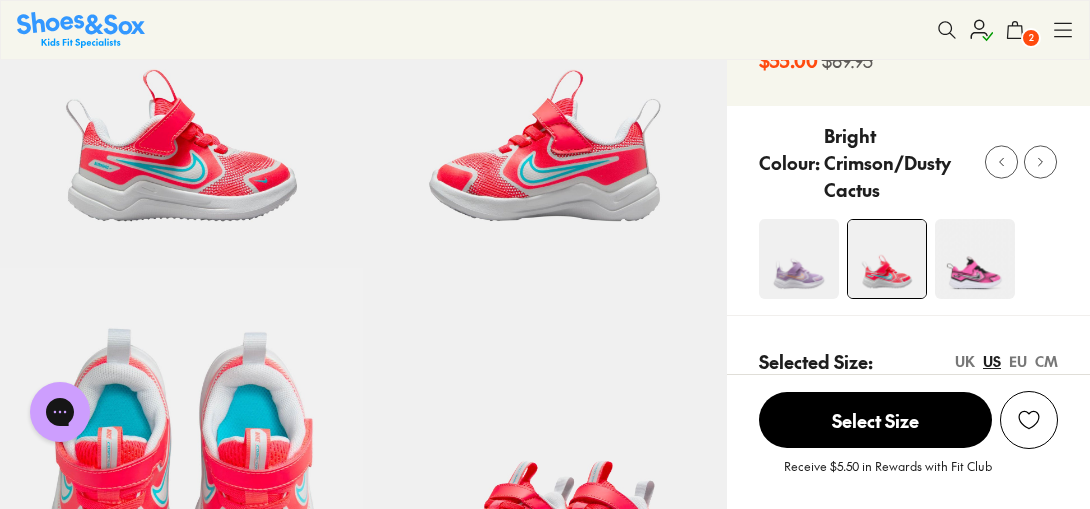 scroll, scrollTop: 0, scrollLeft: 0, axis: both 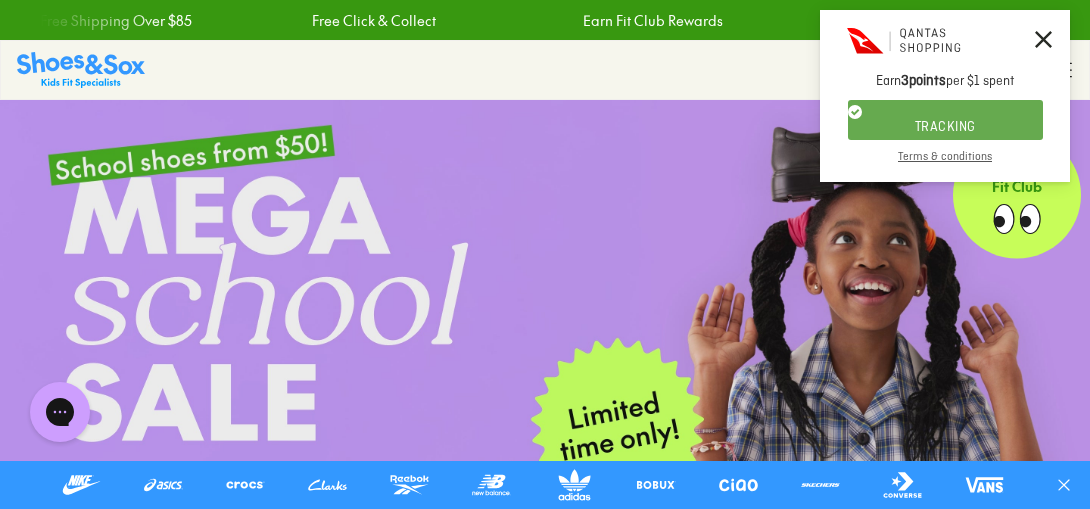 click 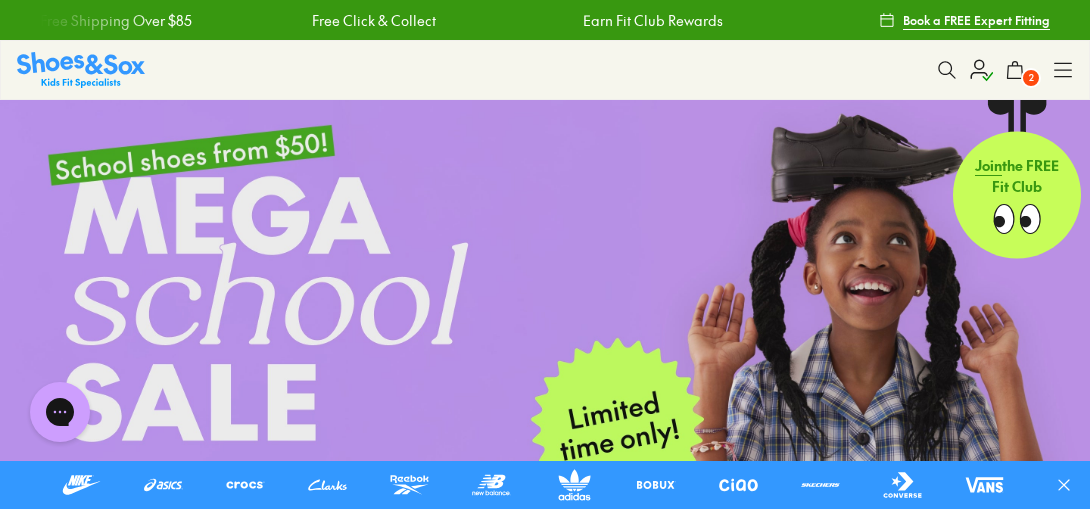 click 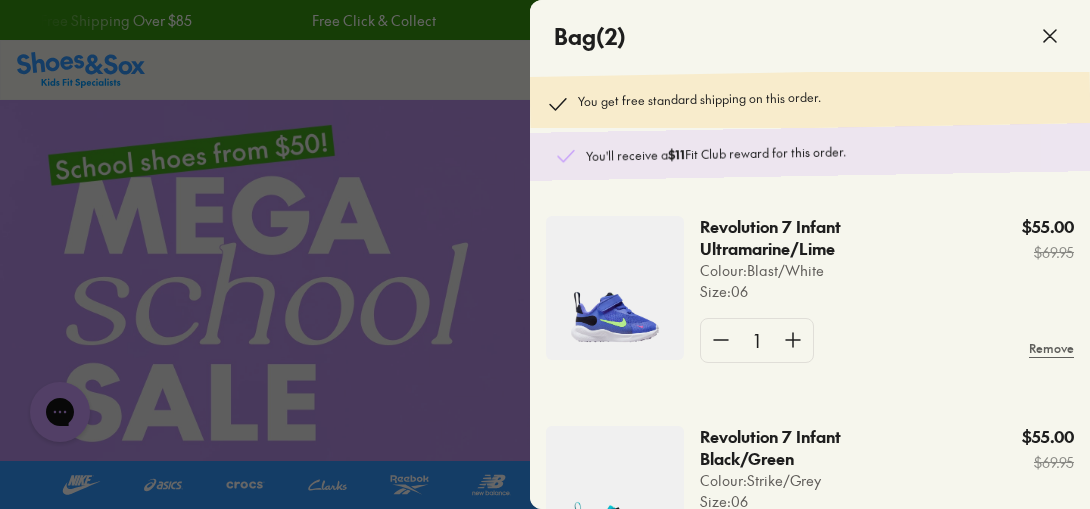 scroll, scrollTop: 59, scrollLeft: 0, axis: vertical 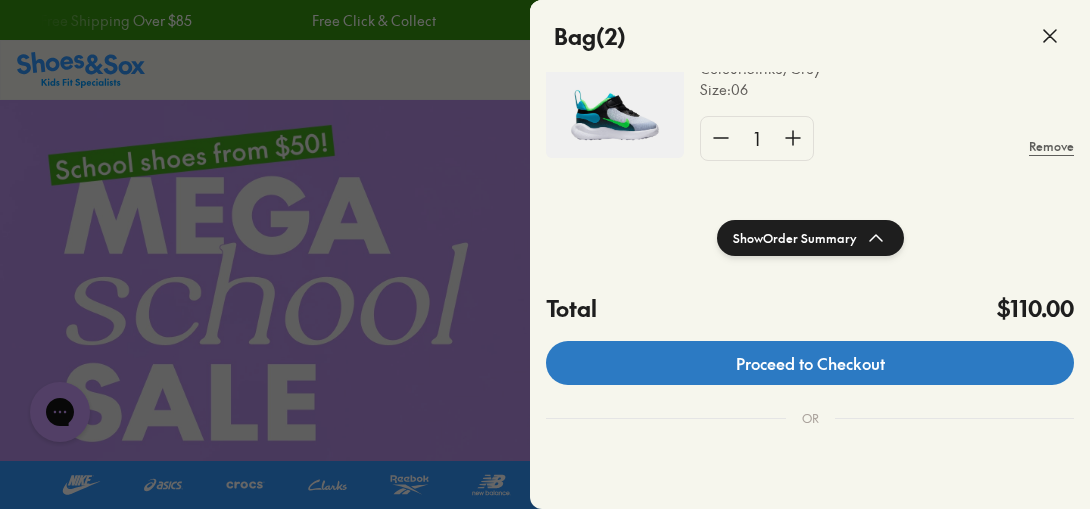 click on "Proceed to Checkout" 